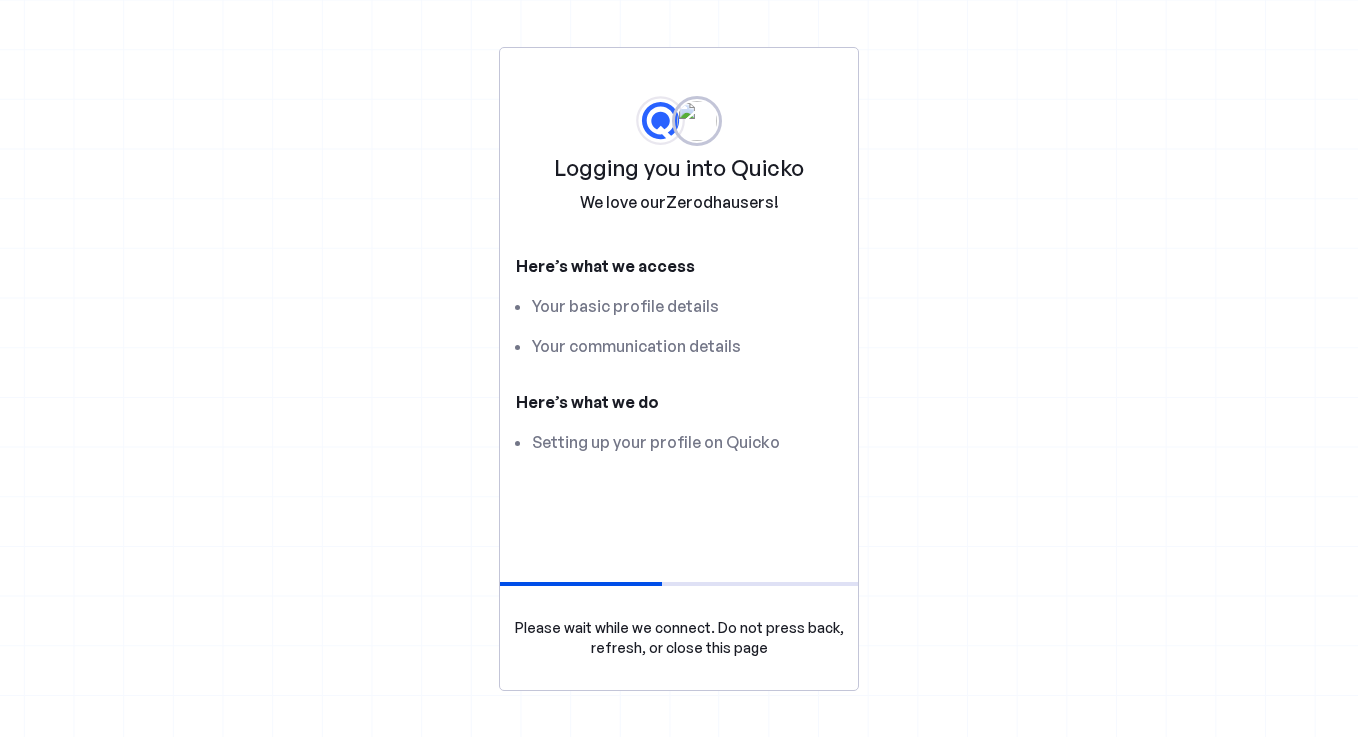 scroll, scrollTop: 0, scrollLeft: 0, axis: both 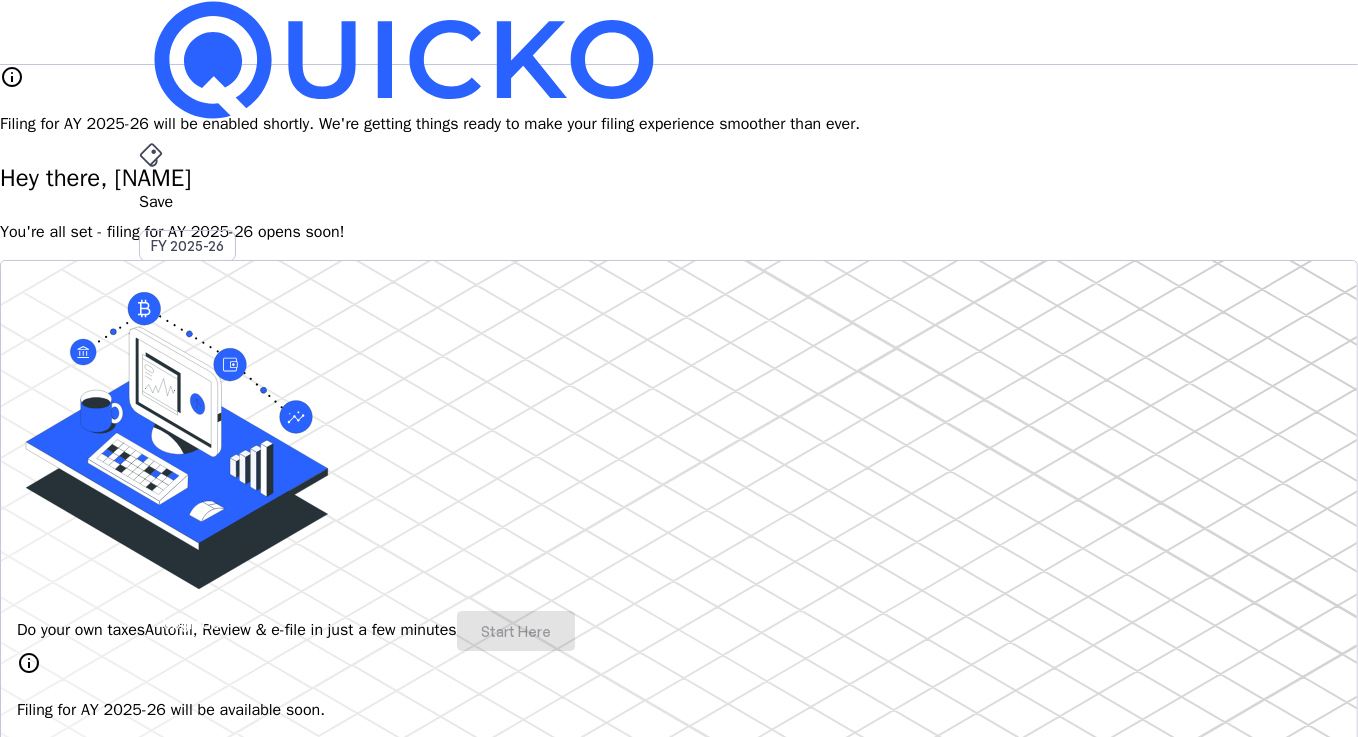 click on "arrow_drop_down" at bounding box center [151, 536] 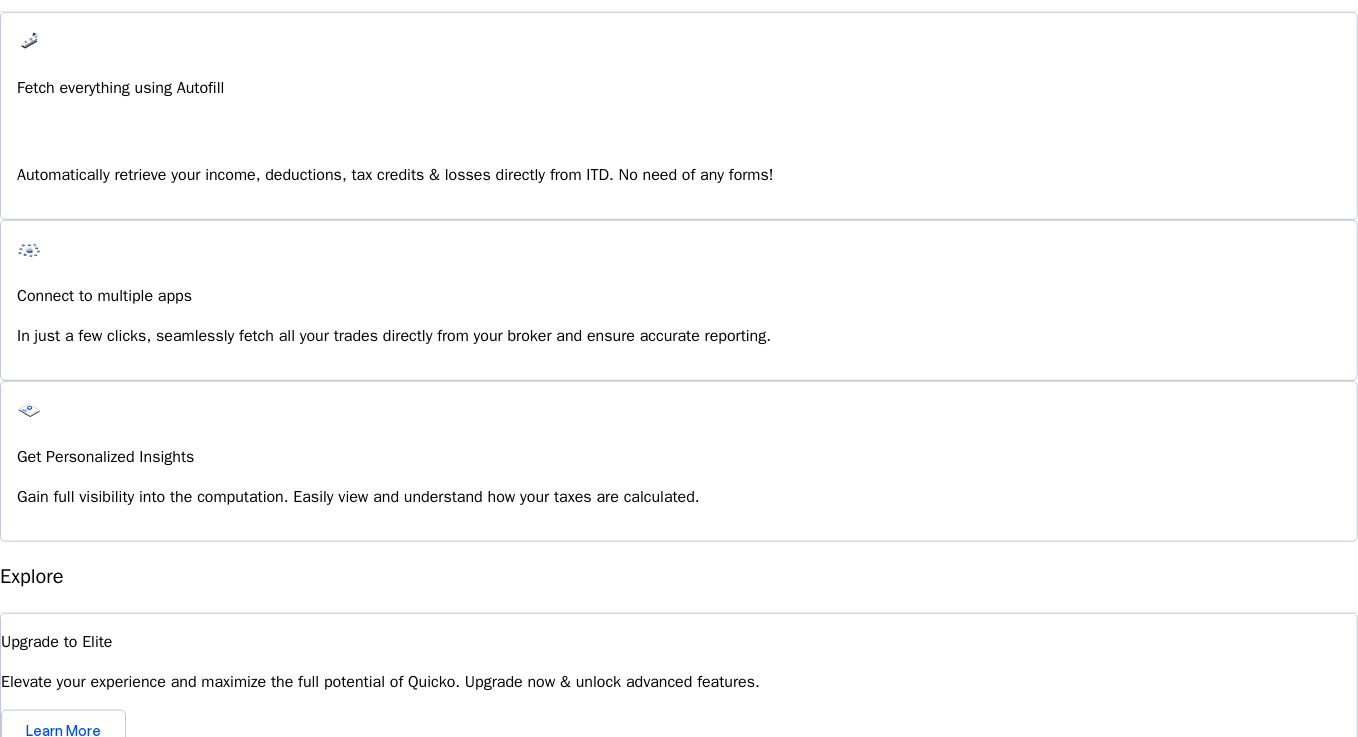 scroll, scrollTop: 1433, scrollLeft: 0, axis: vertical 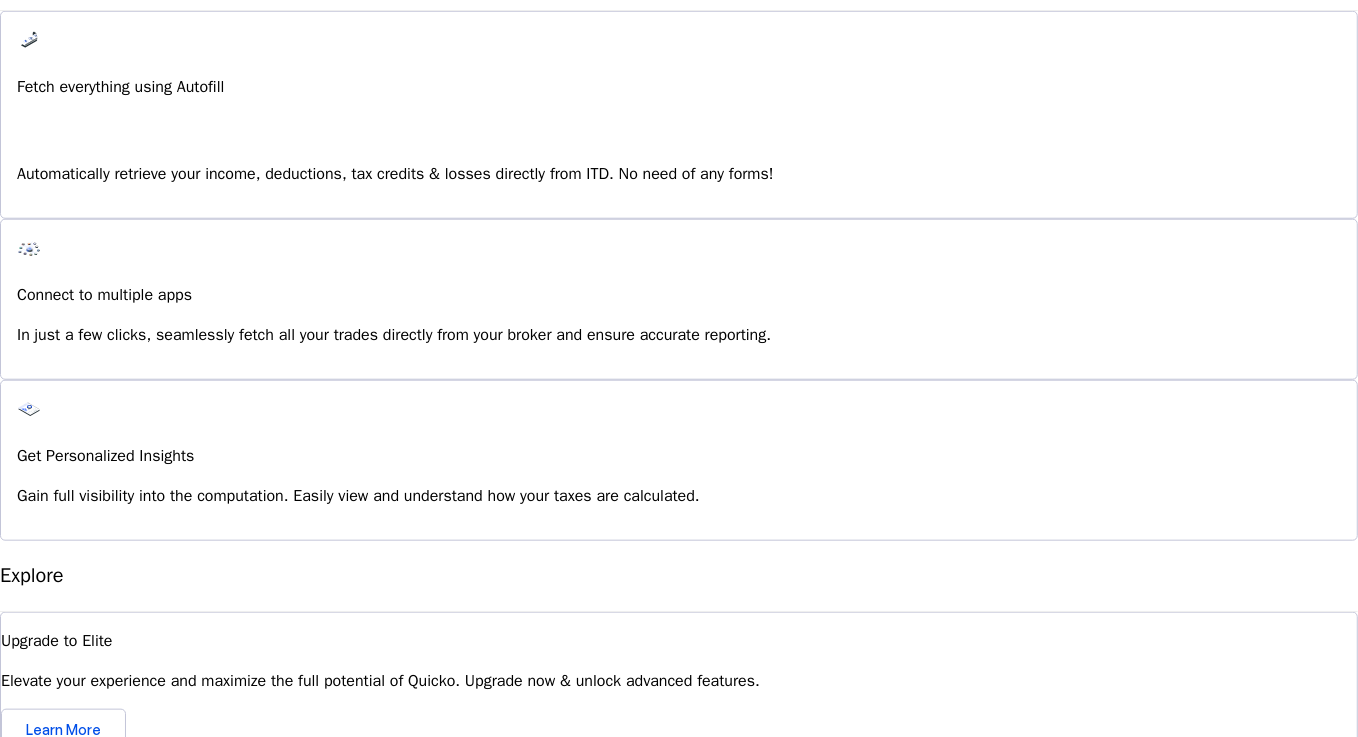 click at bounding box center (51, 1060) 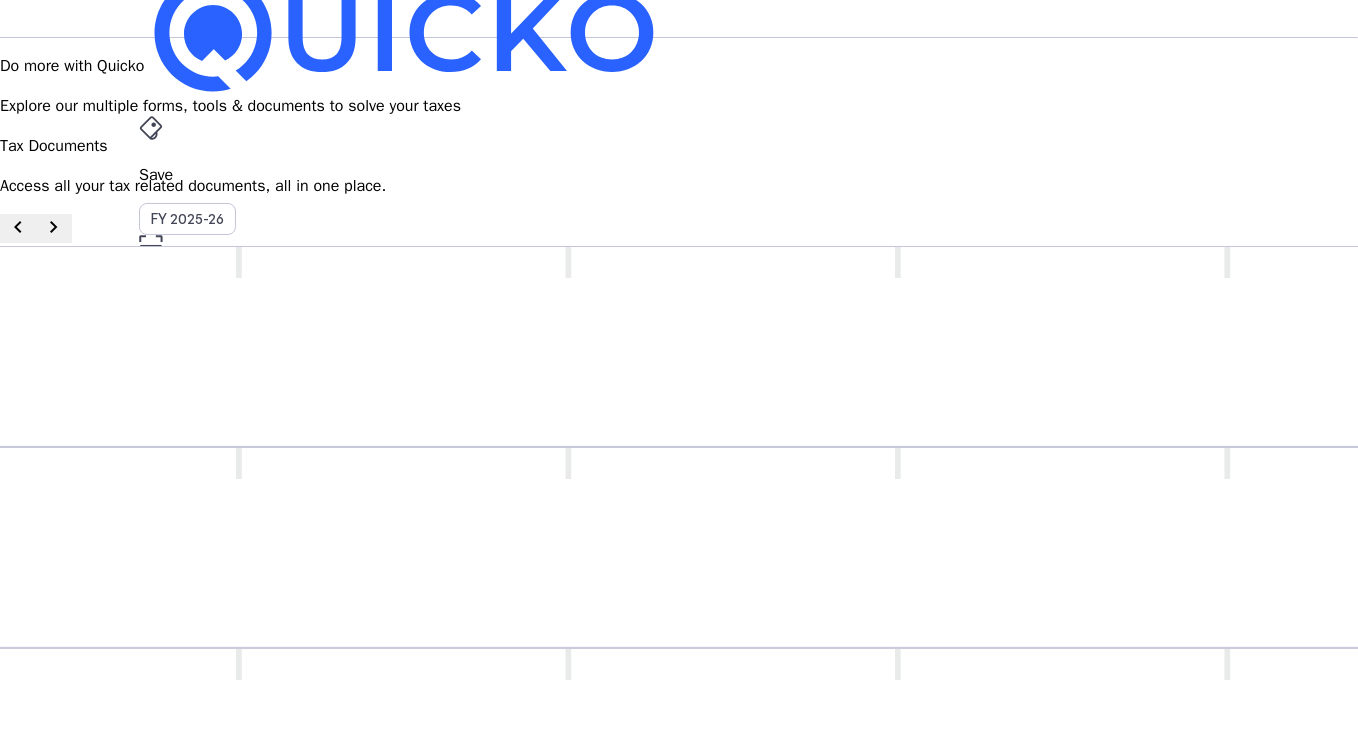 scroll, scrollTop: 0, scrollLeft: 0, axis: both 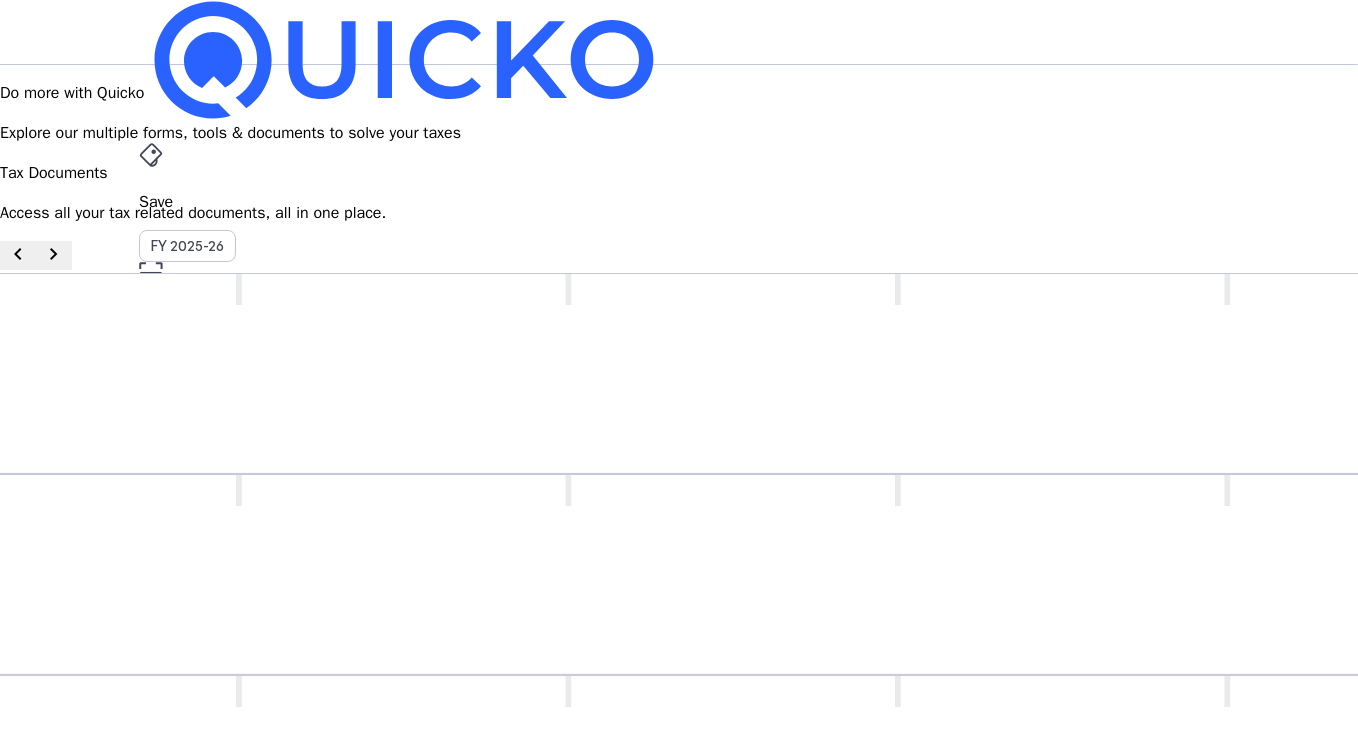 click on "Income Tax Return (ITR)" at bounding box center (900, 976) 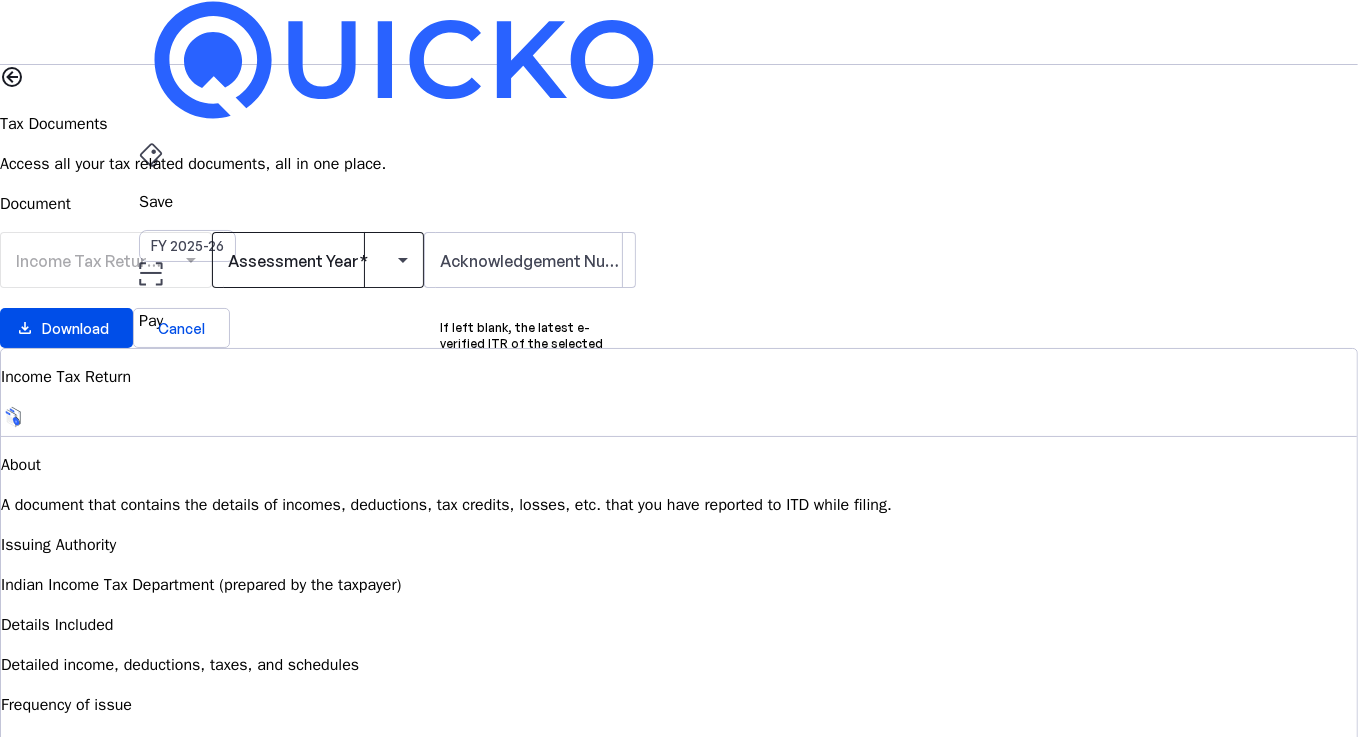 click at bounding box center (318, 260) 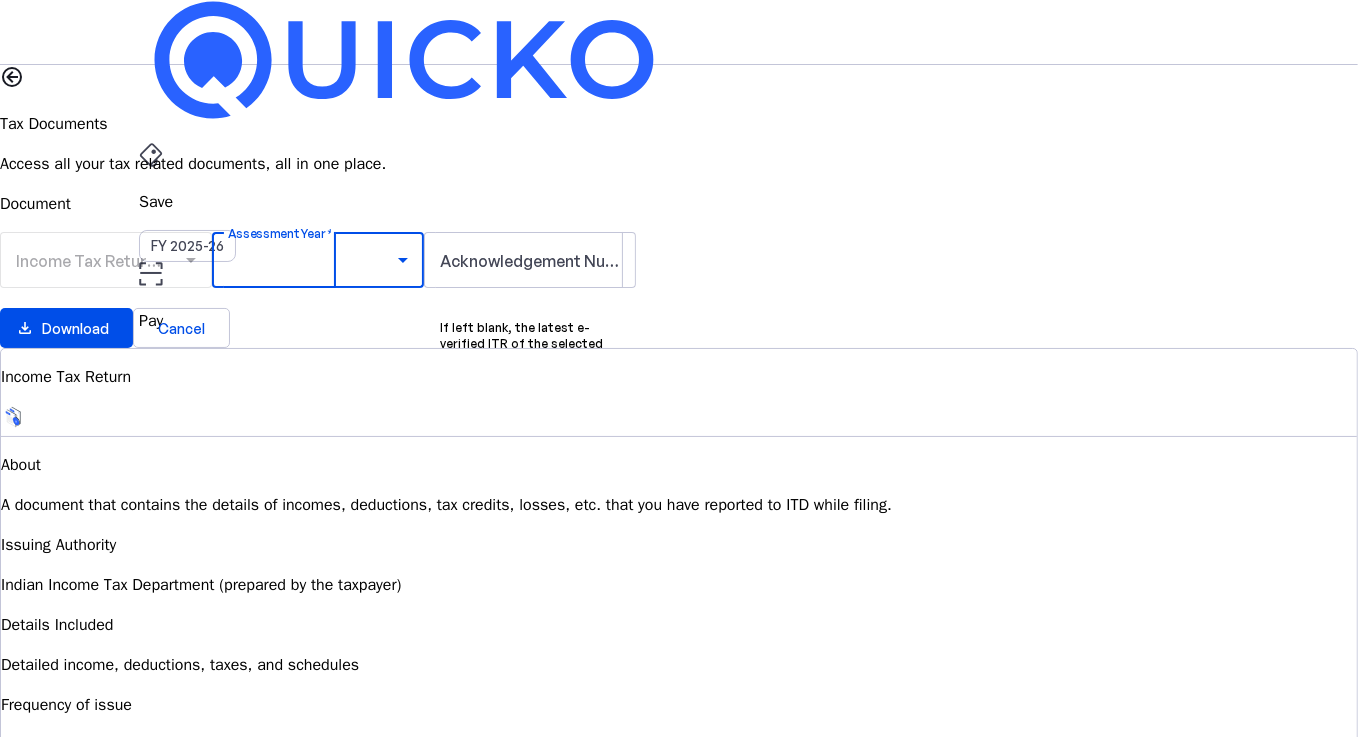click on "AY [YEAR]" at bounding box center [309, 1037] 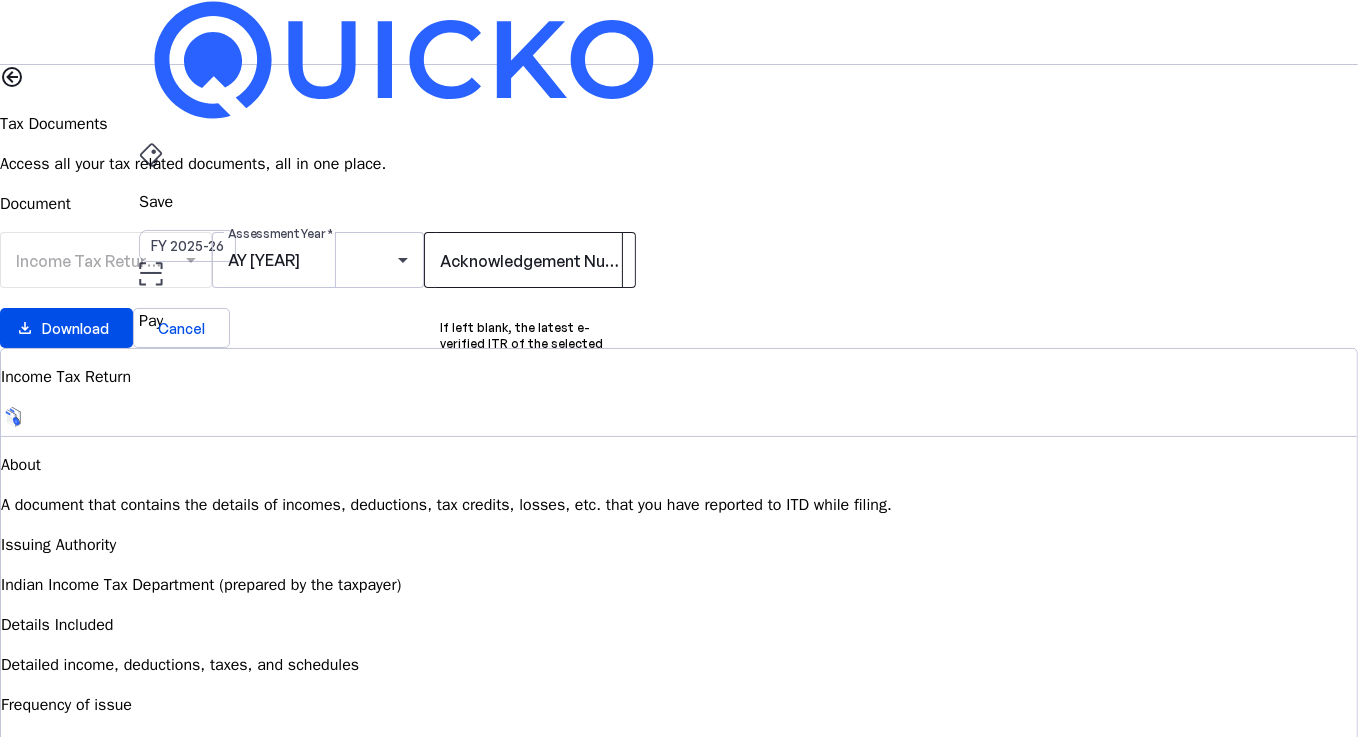 click on "Acknowledgement Number (Optional)" at bounding box center (582, 261) 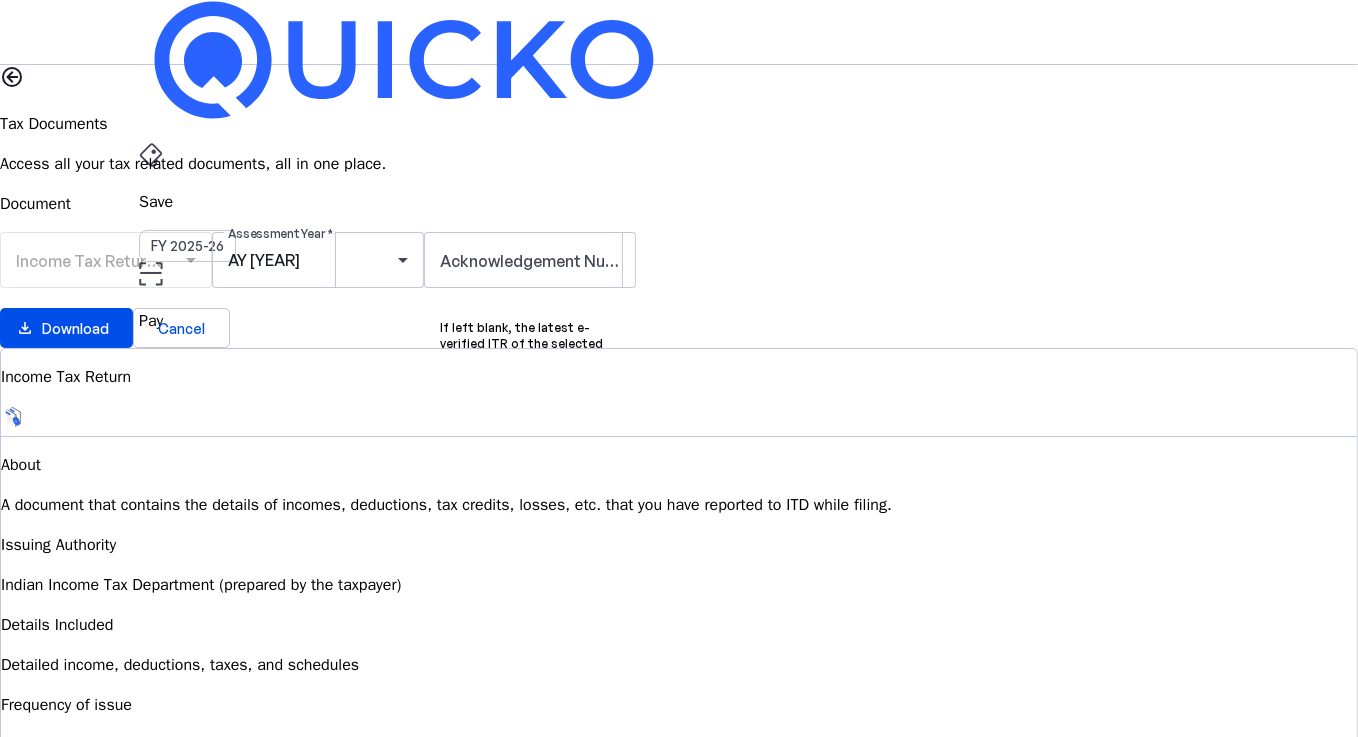 click on "Document Income Tax Return (ITR) Assessment Year AY [YEAR] Acknowledgement Number (Optional)  If left blank, the latest e-verified ITR of the selected assessment year will be downloaded.  download_file  Download  Cancel" at bounding box center [679, 206] 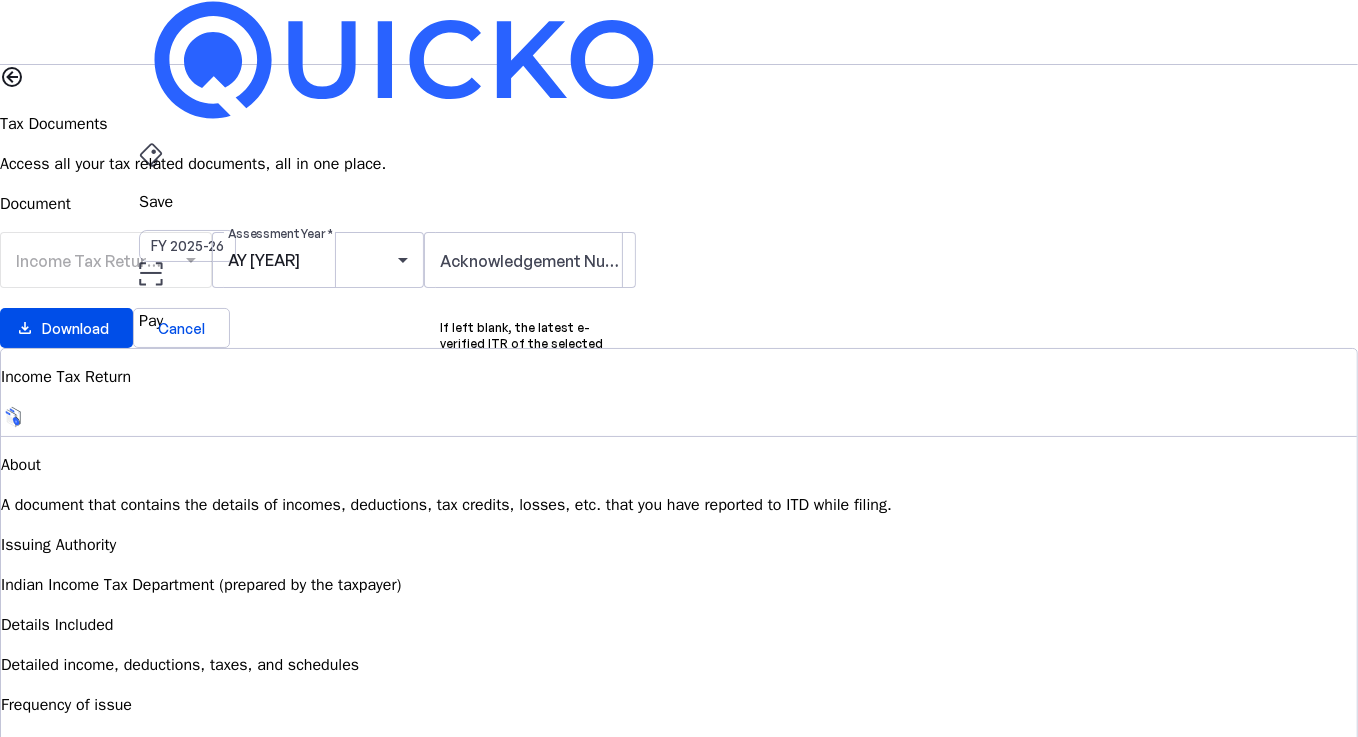 click on "Tax Documents" at bounding box center [679, 496] 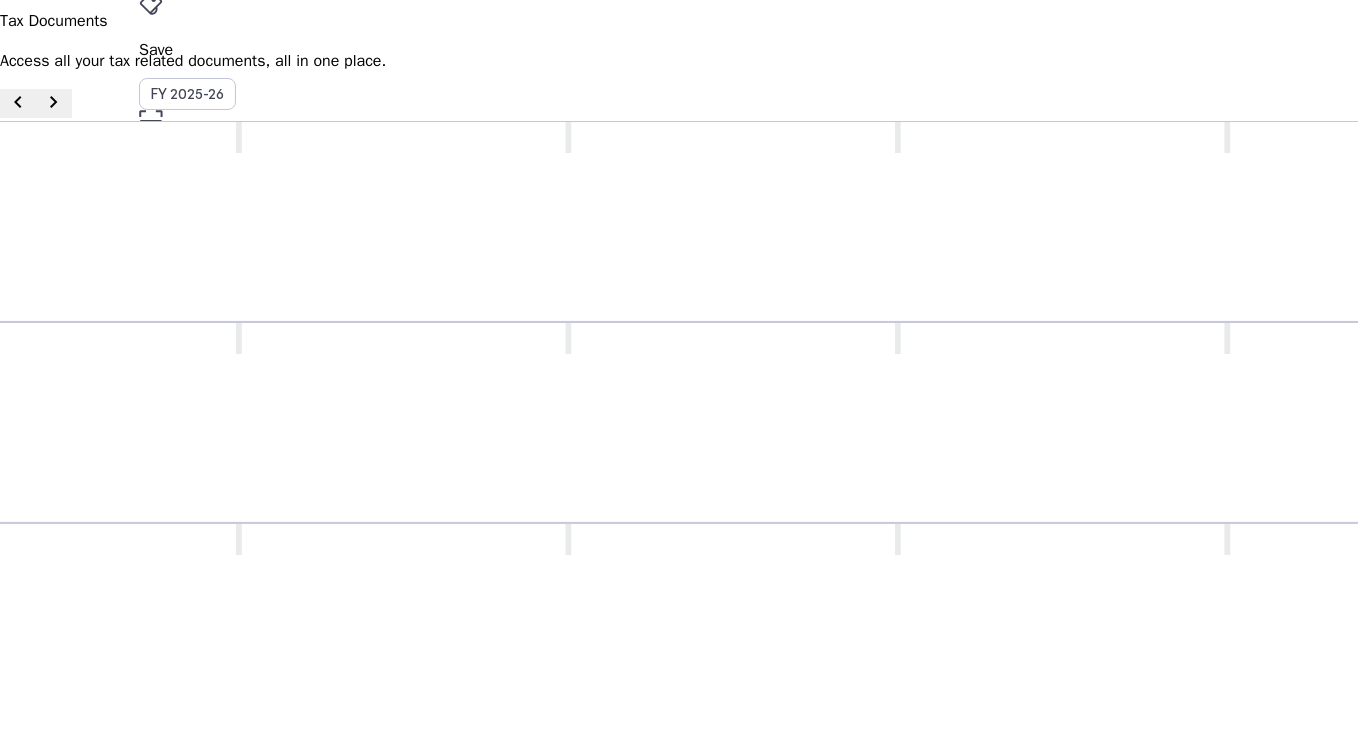 scroll, scrollTop: 0, scrollLeft: 0, axis: both 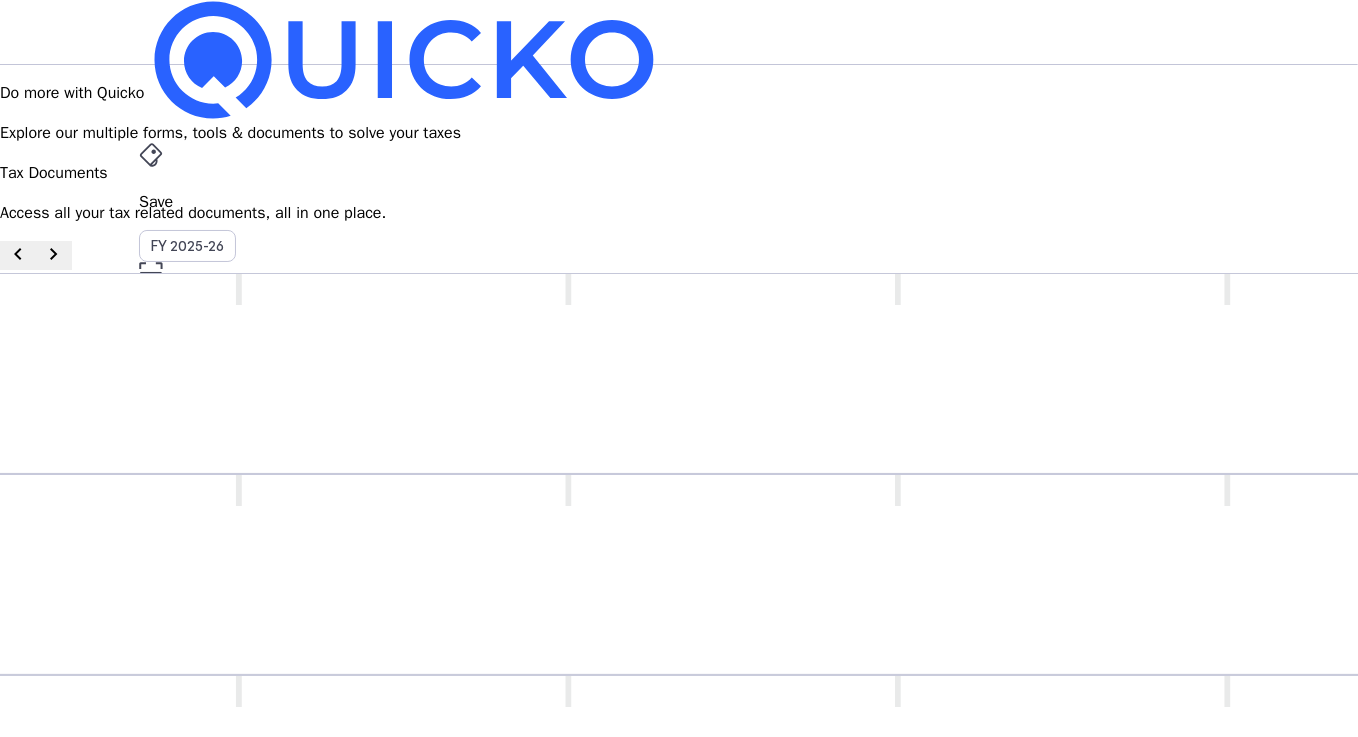 click on "AY 2025-26" at bounding box center (188, 452) 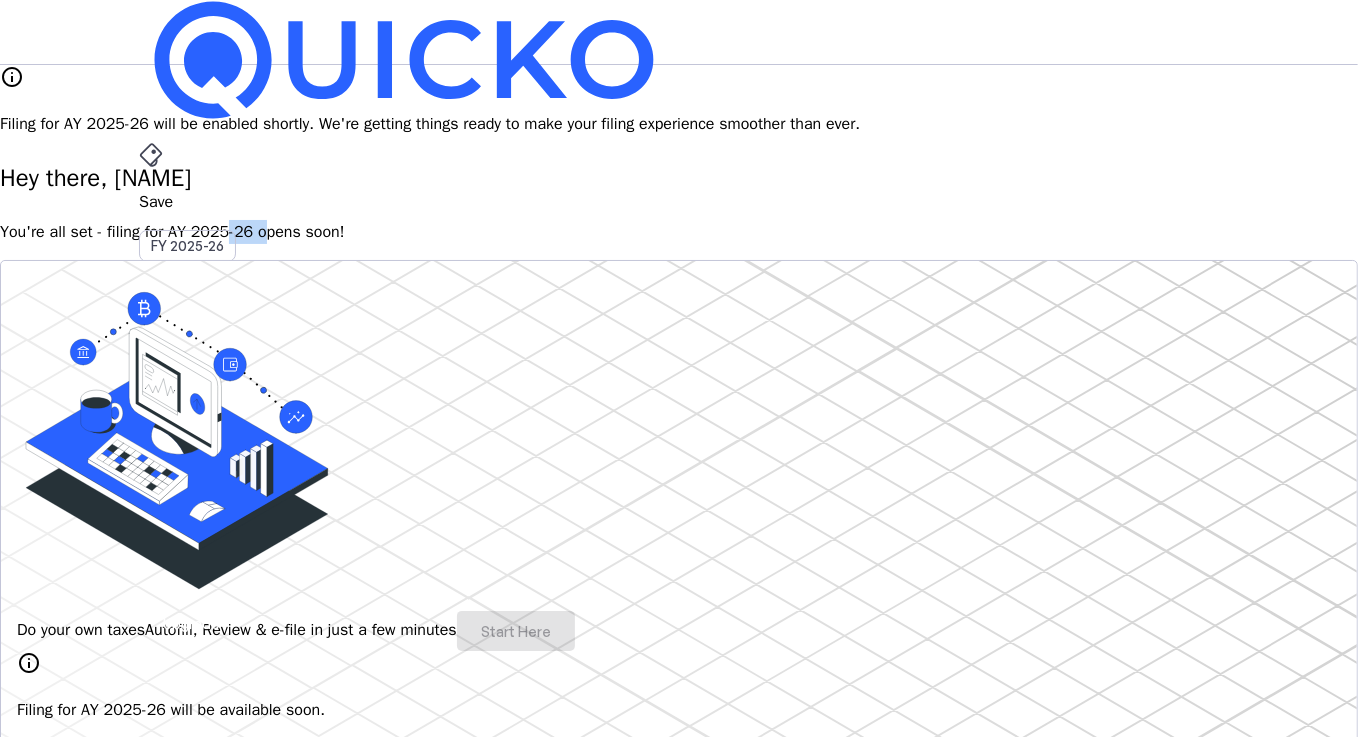 drag, startPoint x: 359, startPoint y: 216, endPoint x: 396, endPoint y: 218, distance: 37.054016 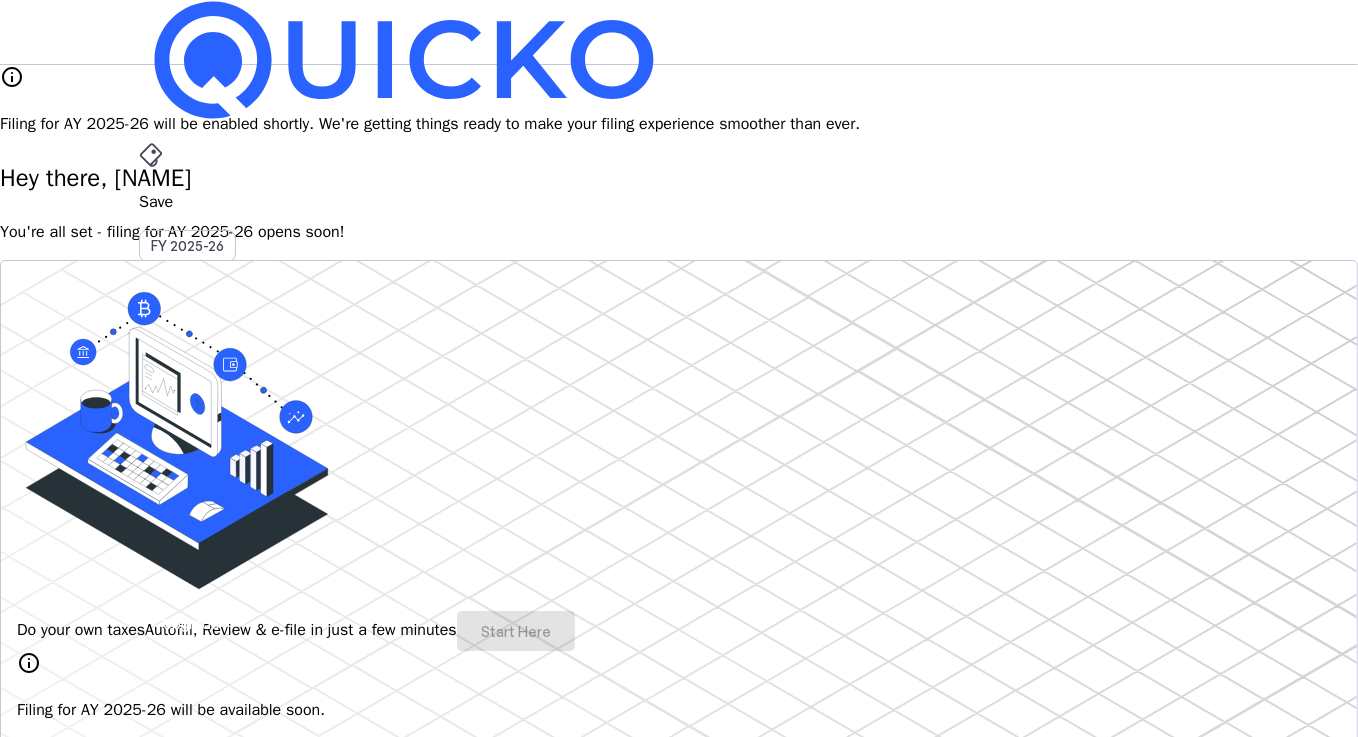 drag, startPoint x: 396, startPoint y: 218, endPoint x: 365, endPoint y: 385, distance: 169.85287 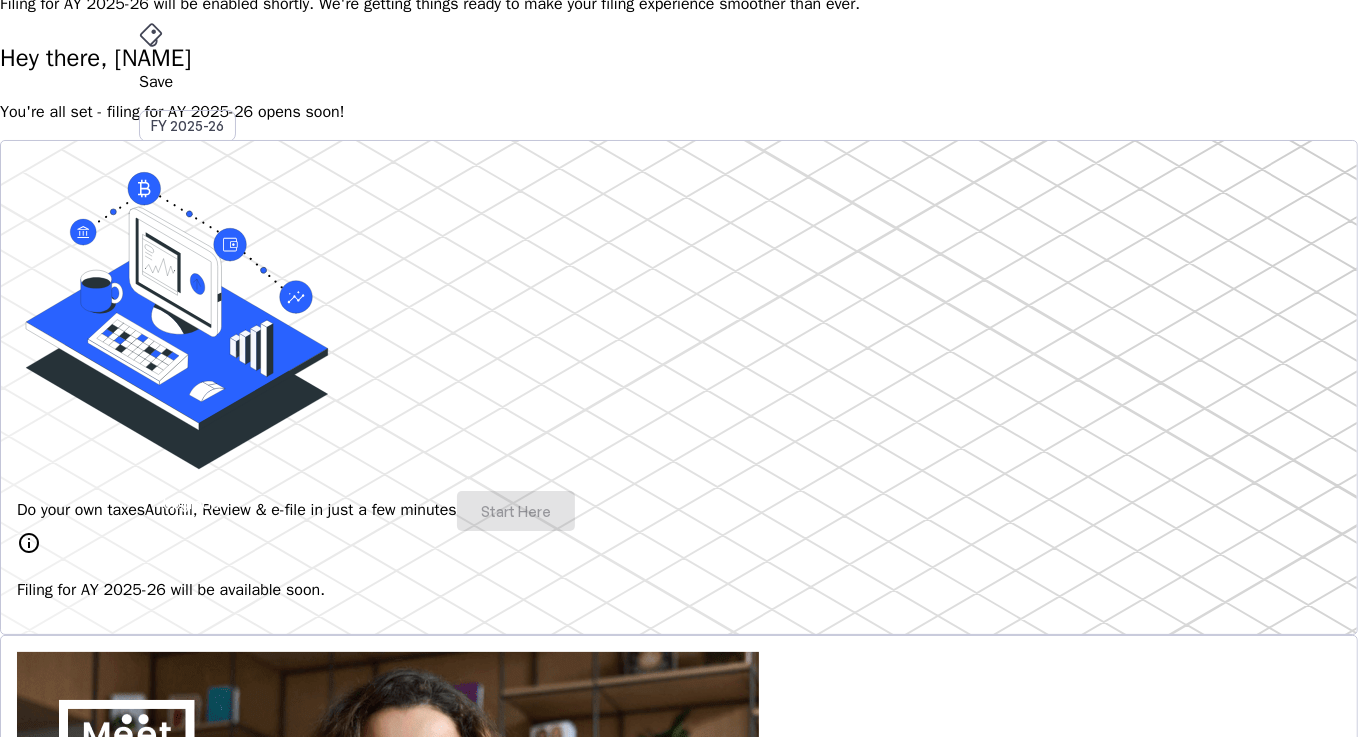 scroll, scrollTop: 0, scrollLeft: 0, axis: both 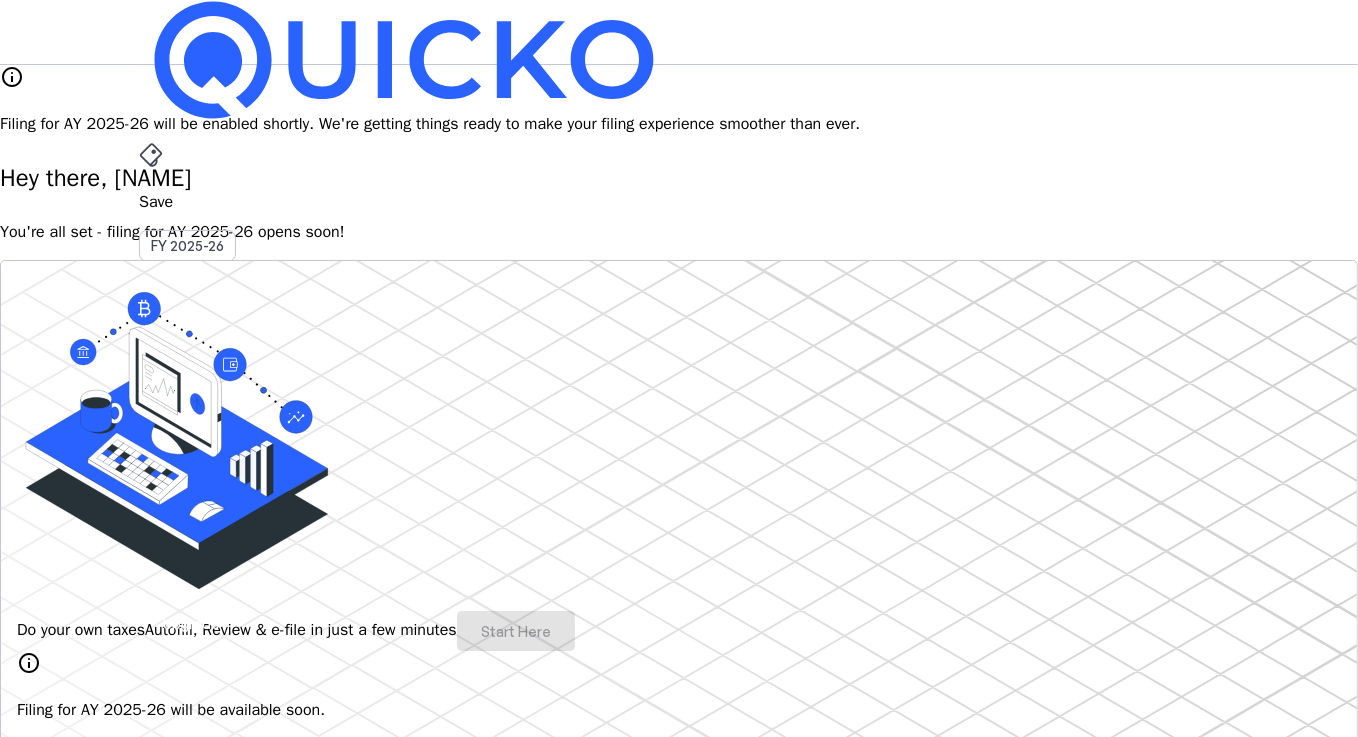 click on "Save" at bounding box center [679, 202] 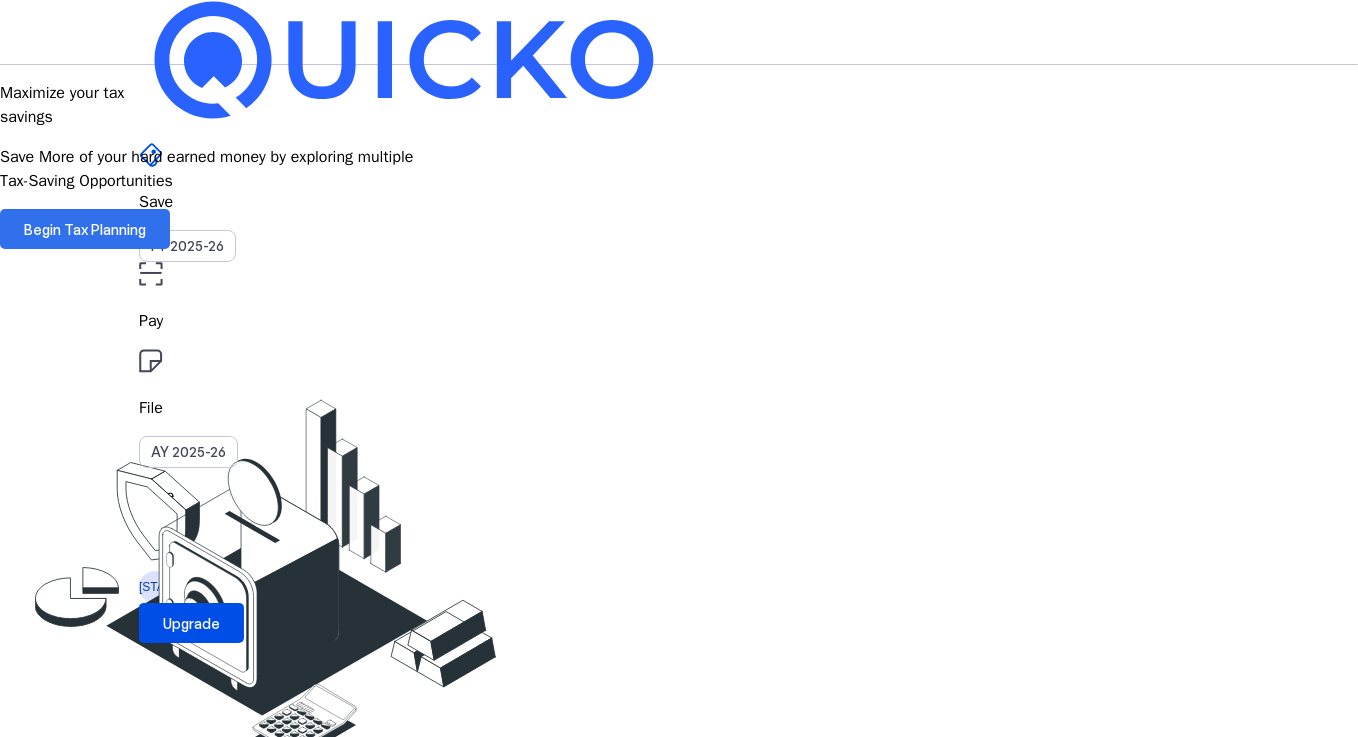 click at bounding box center (85, 229) 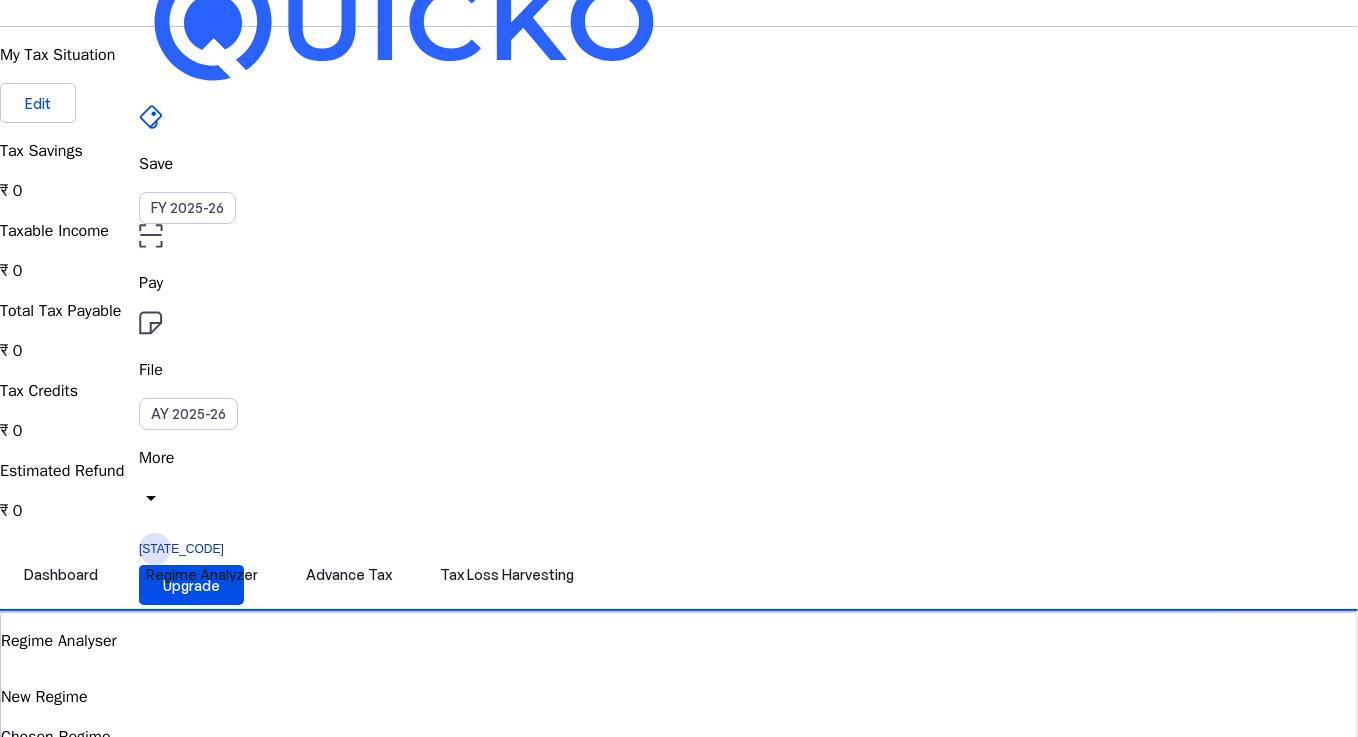 scroll, scrollTop: 0, scrollLeft: 0, axis: both 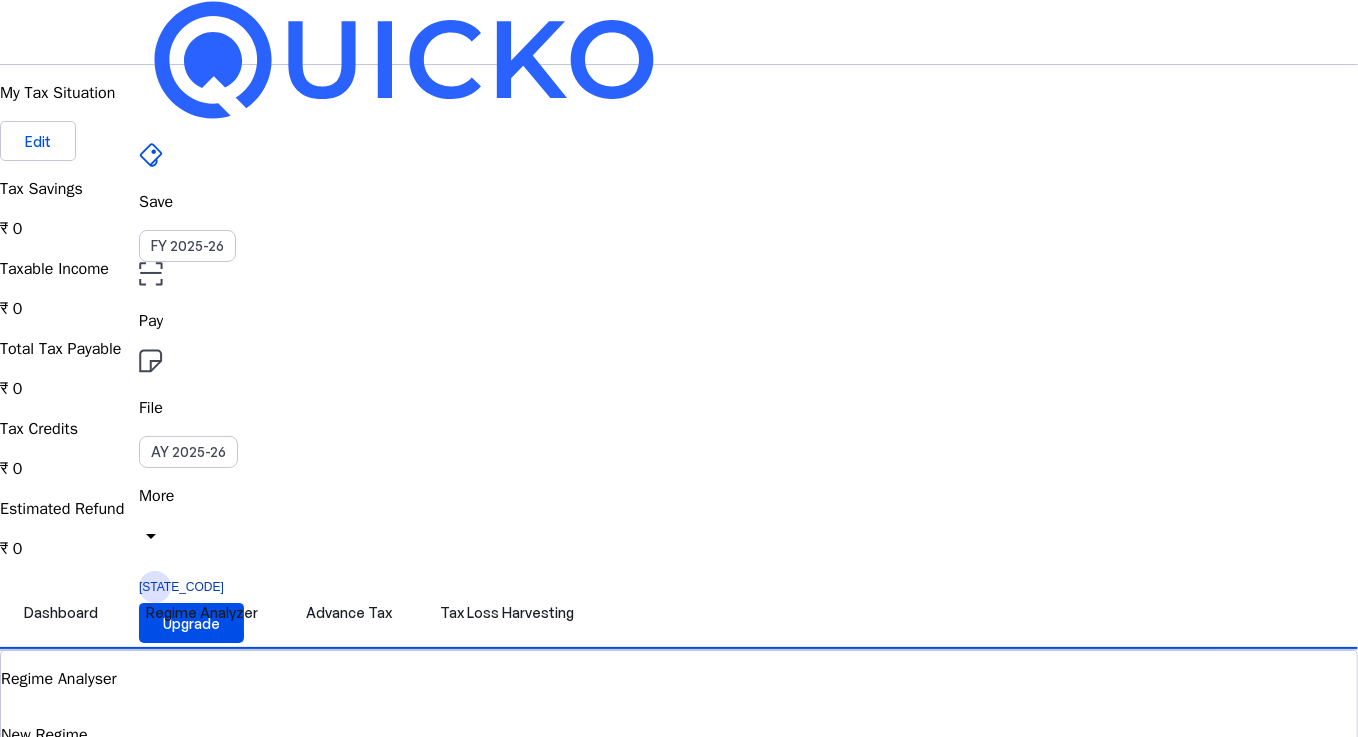 click on "File AY 2025-26" at bounding box center (679, 202) 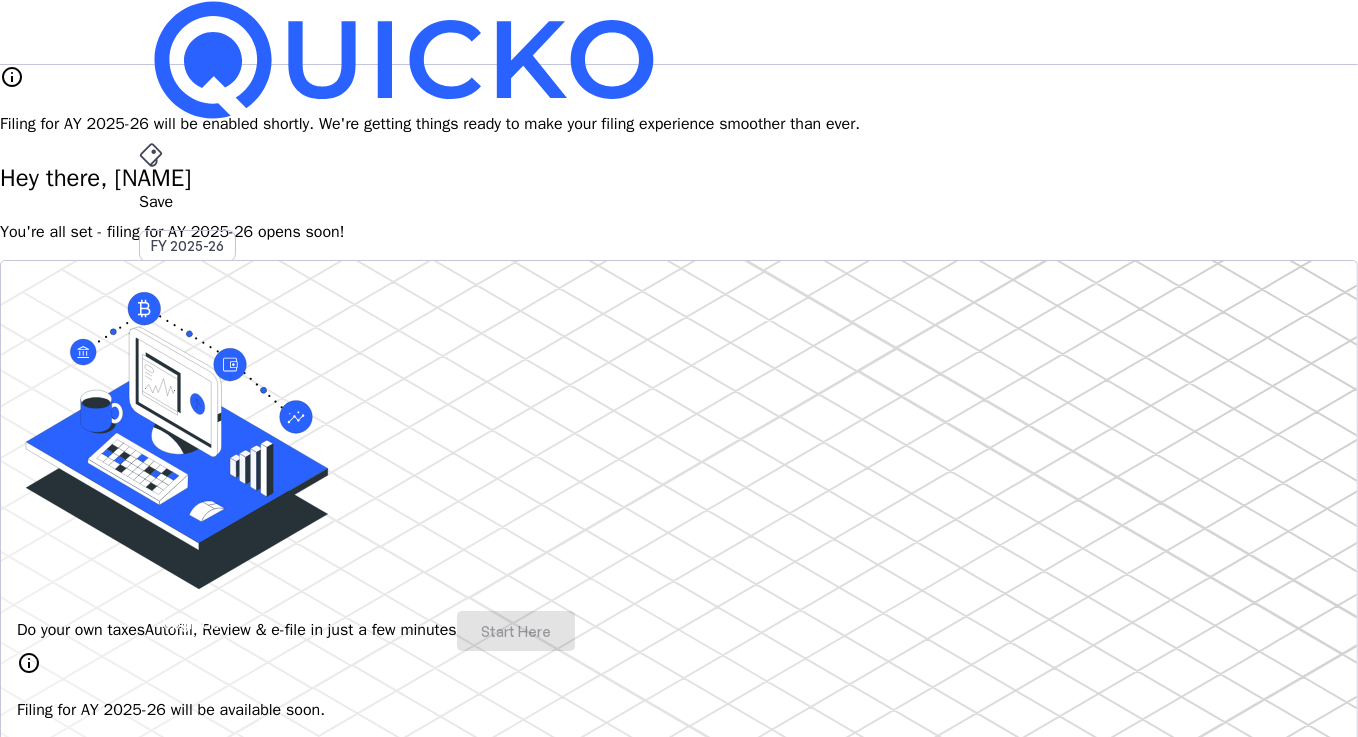 click on "File AY 2025-26" at bounding box center (679, 202) 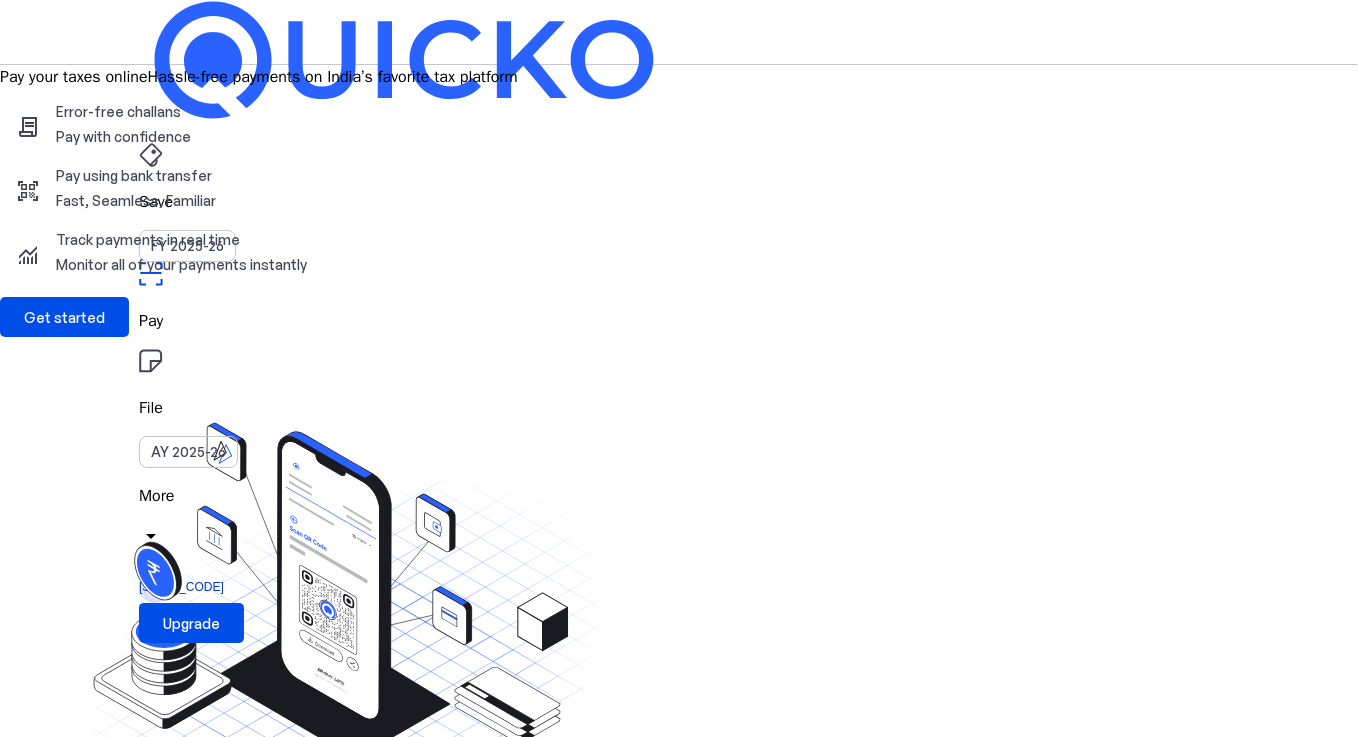 click on "File" at bounding box center [679, 202] 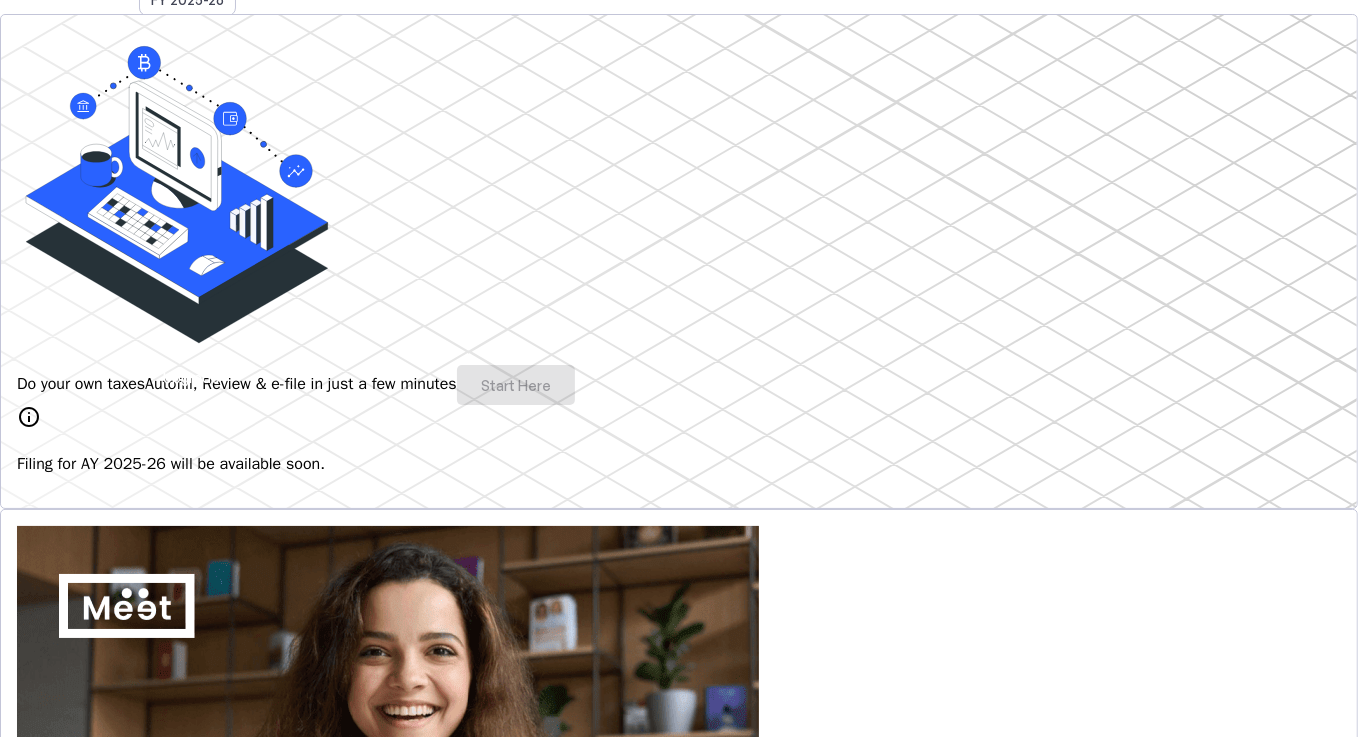 scroll, scrollTop: 256, scrollLeft: 0, axis: vertical 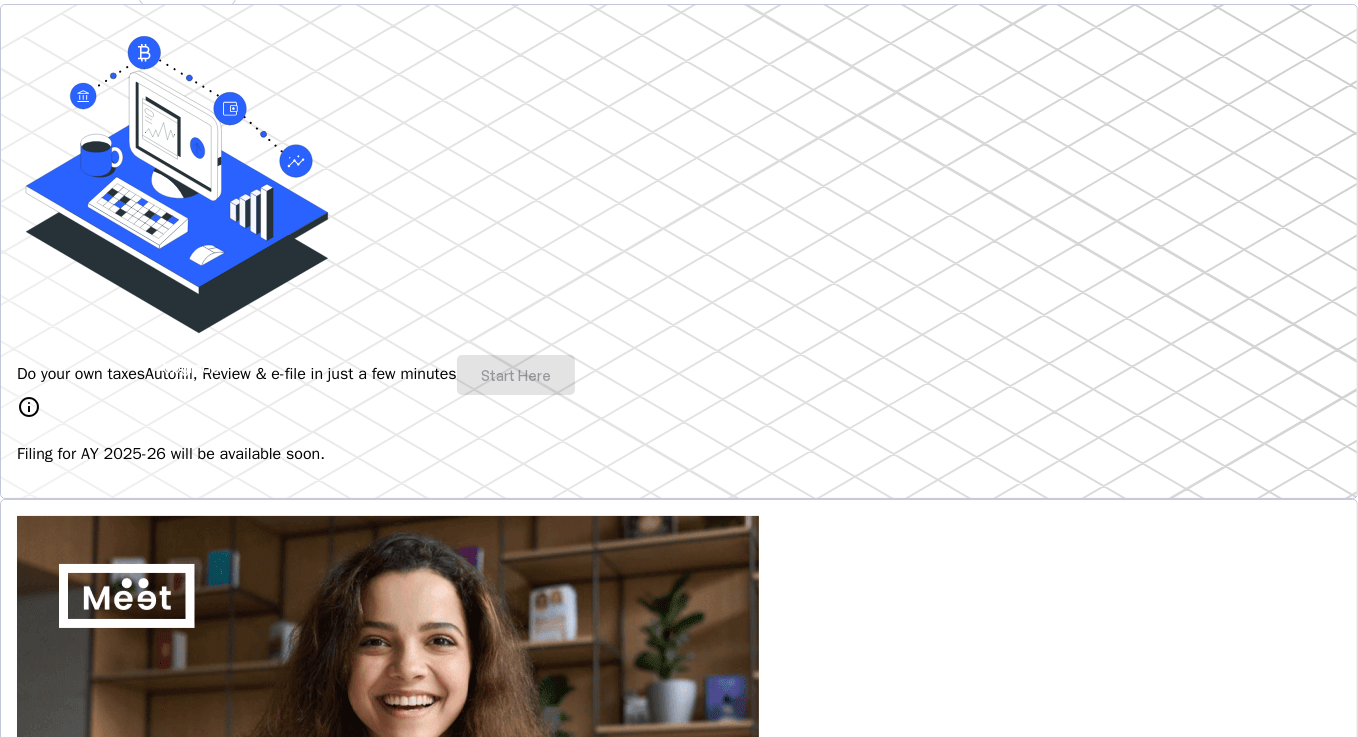 click on "Do your own taxes   Autofill, Review & e-file in just a few minutes   Start Here" at bounding box center (679, 375) 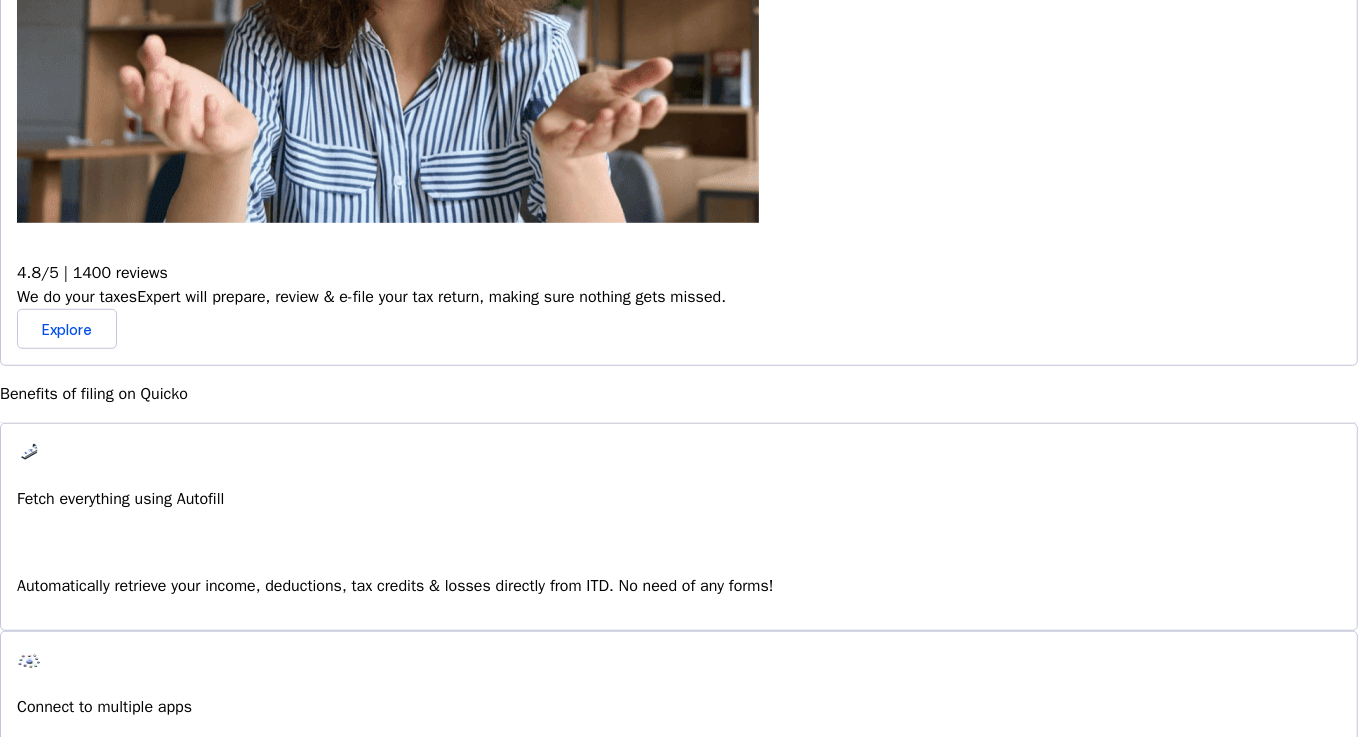 scroll, scrollTop: 1008, scrollLeft: 0, axis: vertical 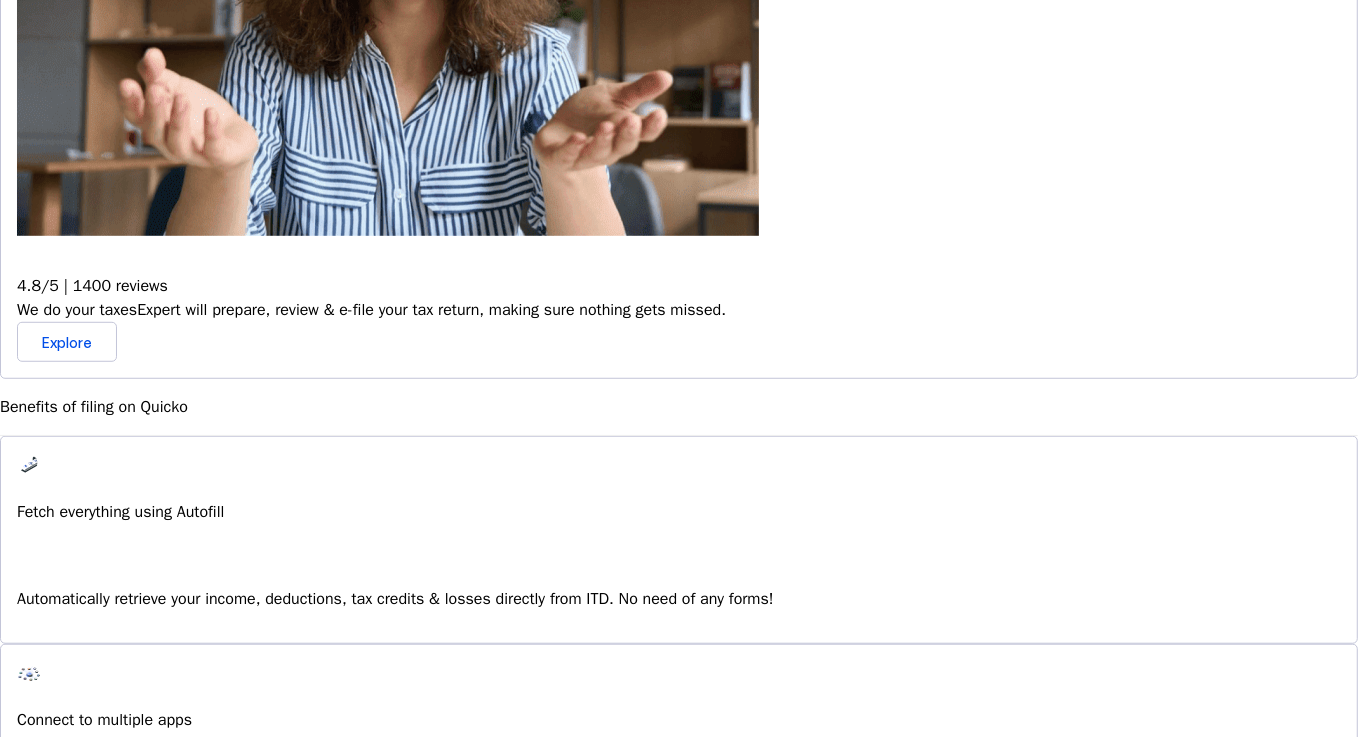 click at bounding box center (63, 1154) 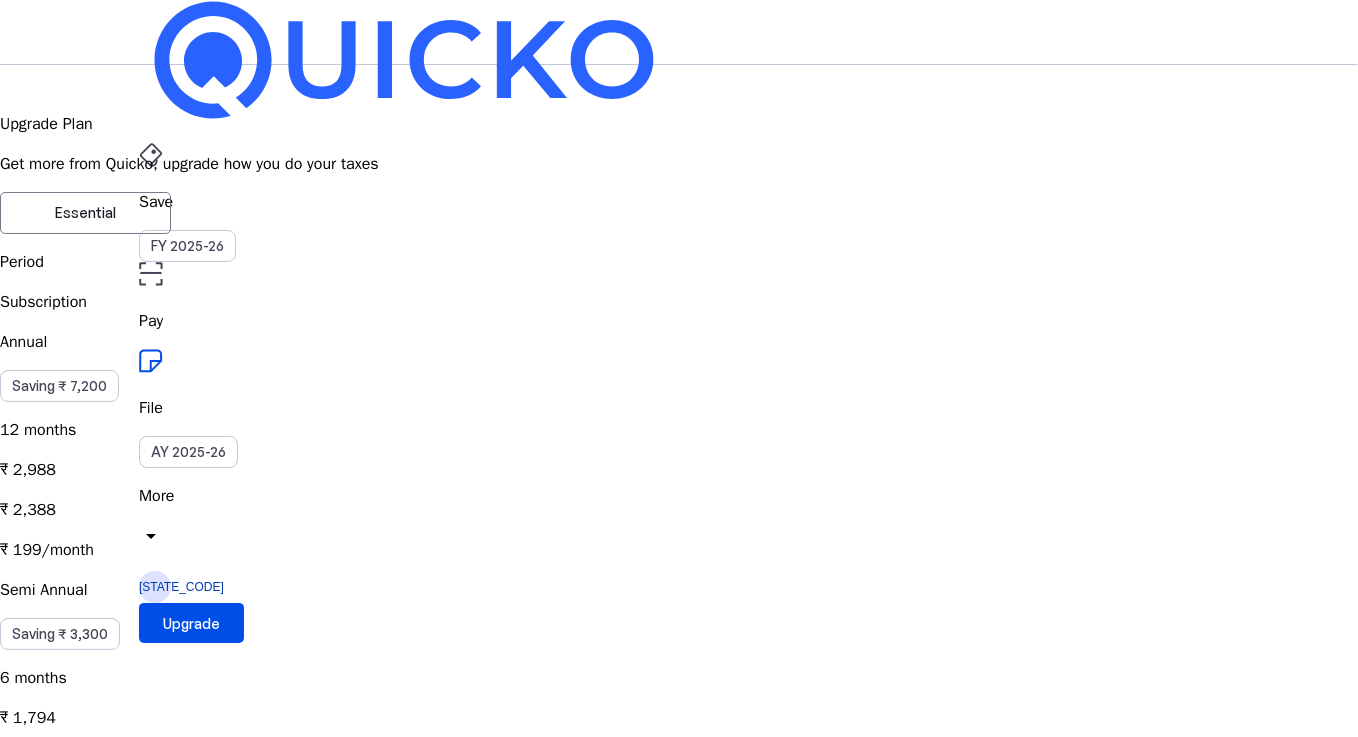 click on "Essential" at bounding box center [85, 213] 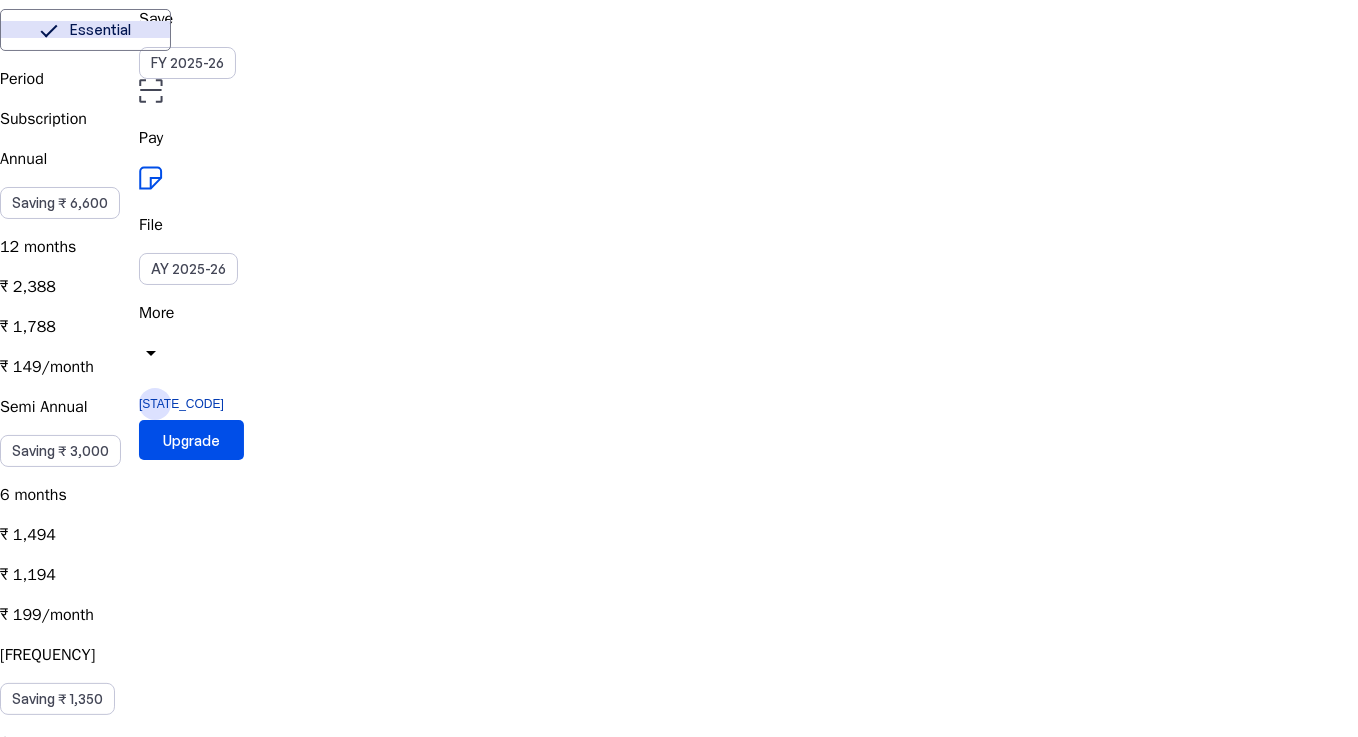 scroll, scrollTop: 0, scrollLeft: 0, axis: both 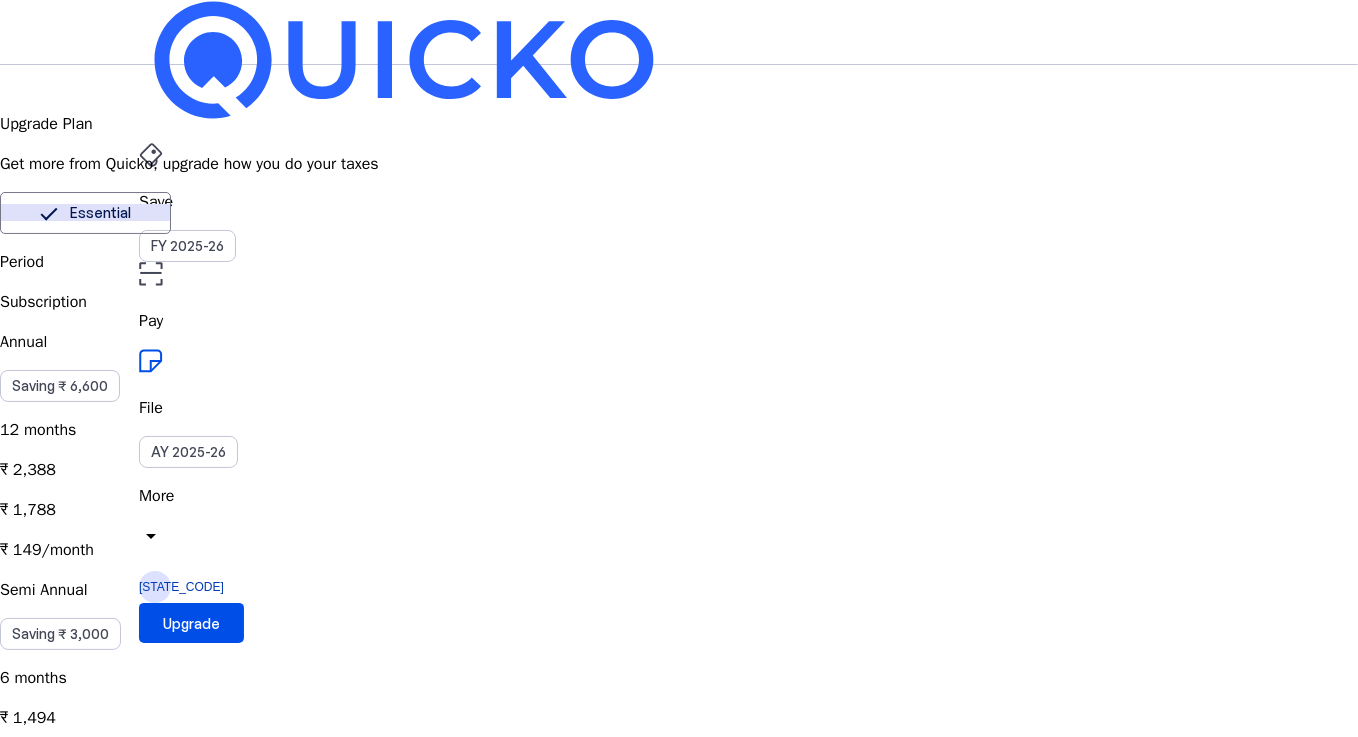 click on "Elite" at bounding box center (255, 213) 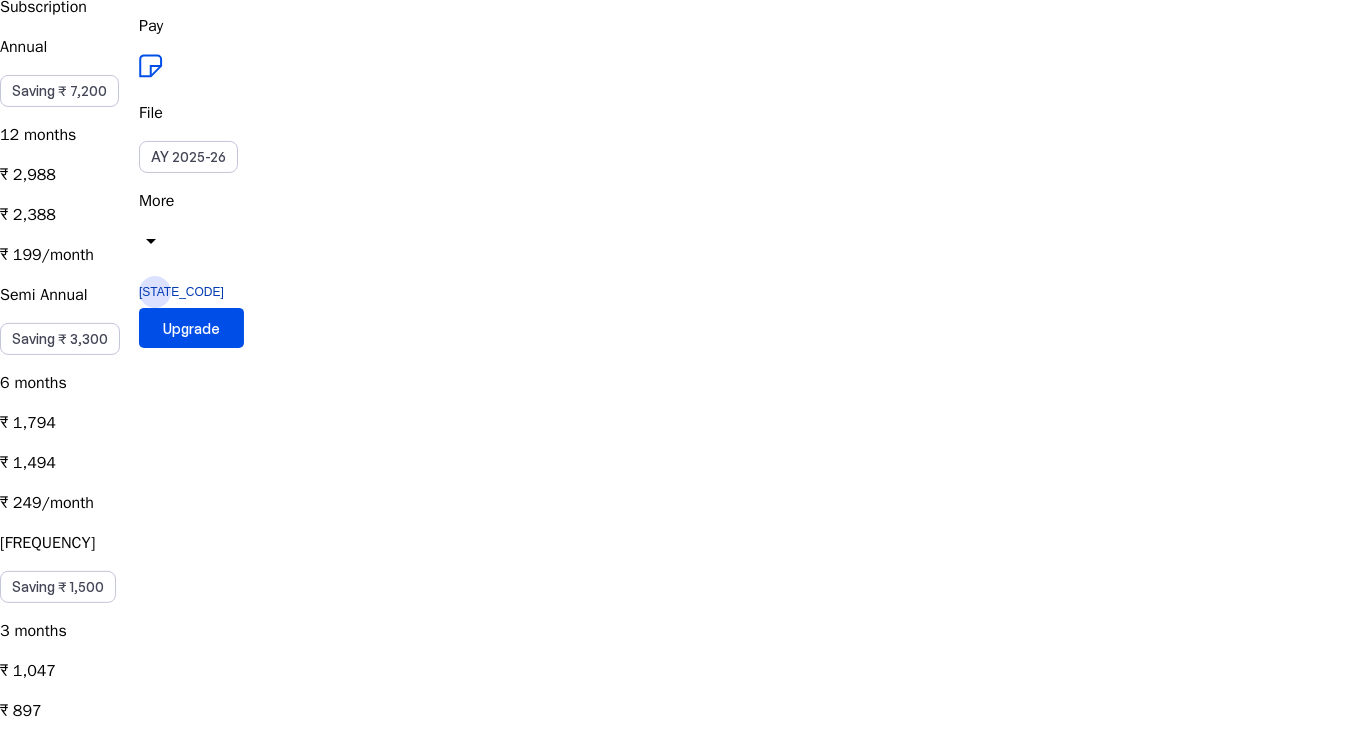 scroll, scrollTop: 214, scrollLeft: 0, axis: vertical 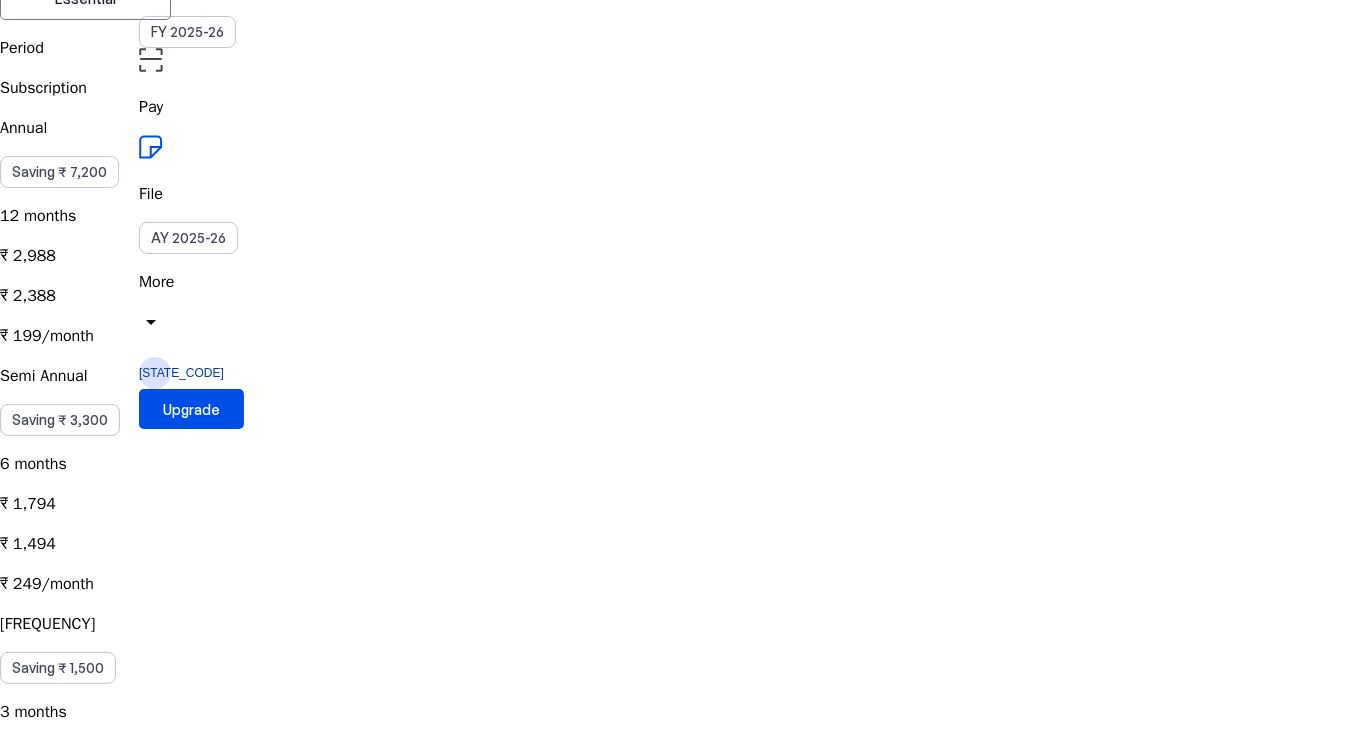 click on "Semi Annual  Saving ₹ 3,300  6 months" at bounding box center (679, 420) 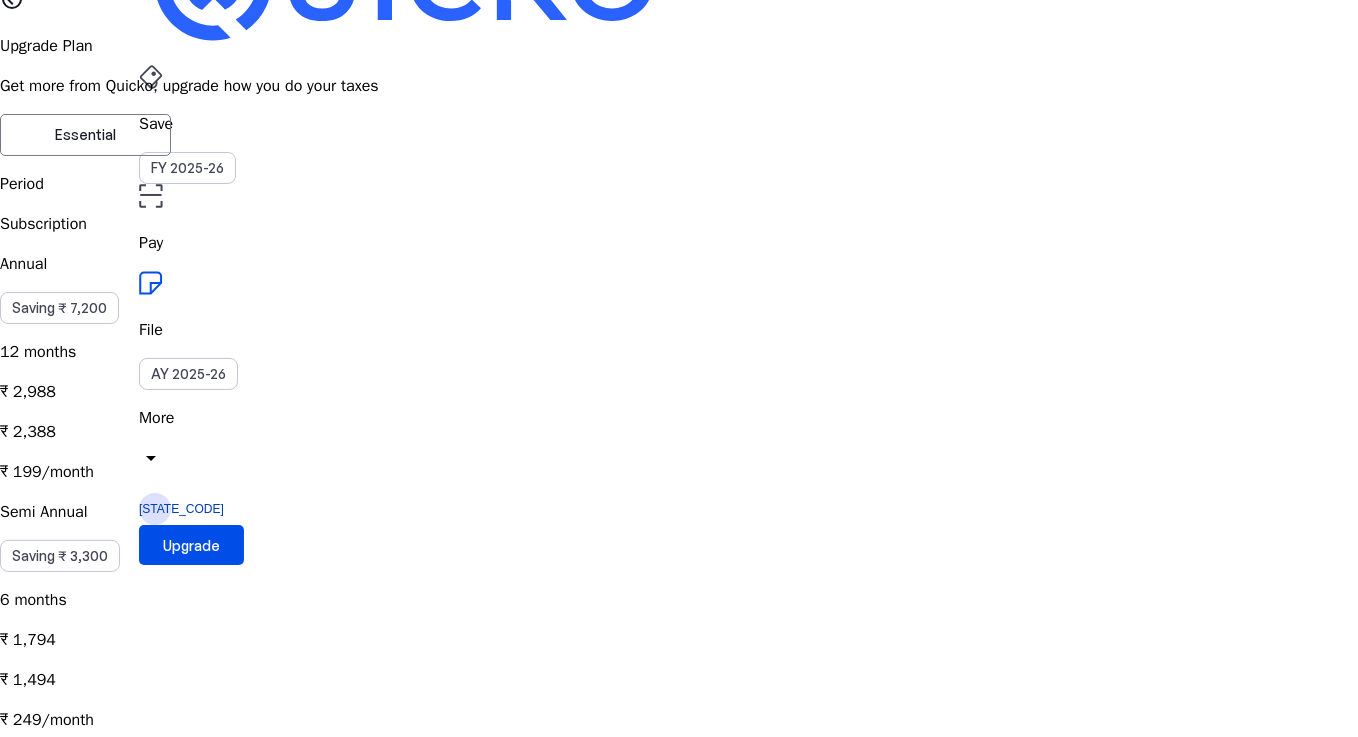 scroll, scrollTop: 0, scrollLeft: 0, axis: both 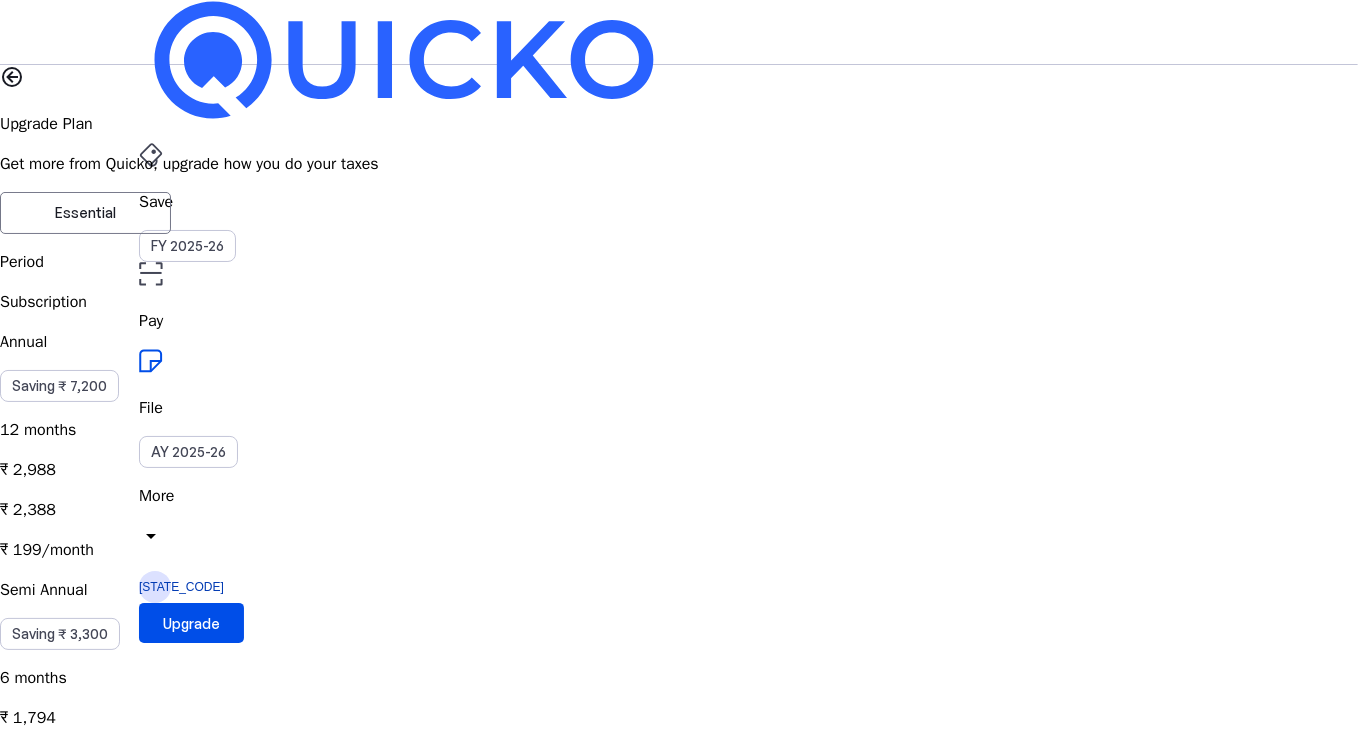 click on "More" at bounding box center (679, 496) 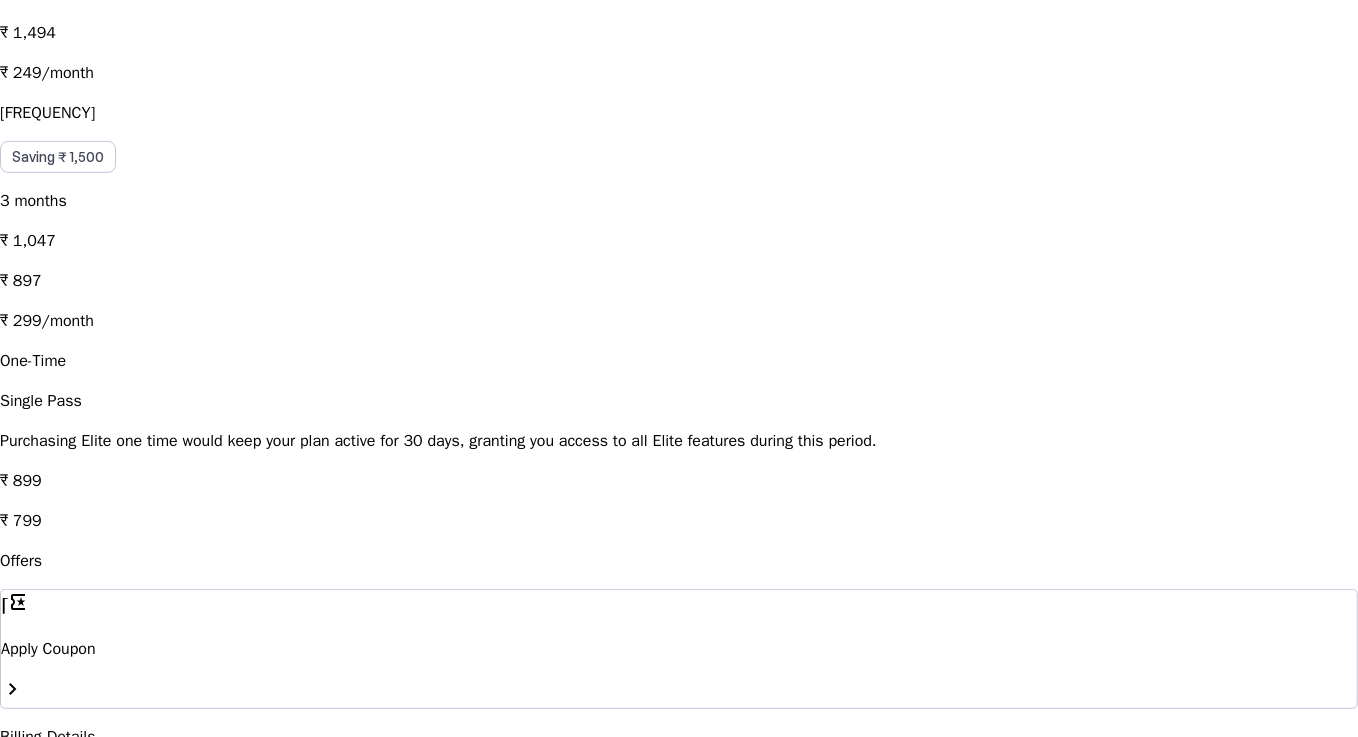 scroll, scrollTop: 0, scrollLeft: 0, axis: both 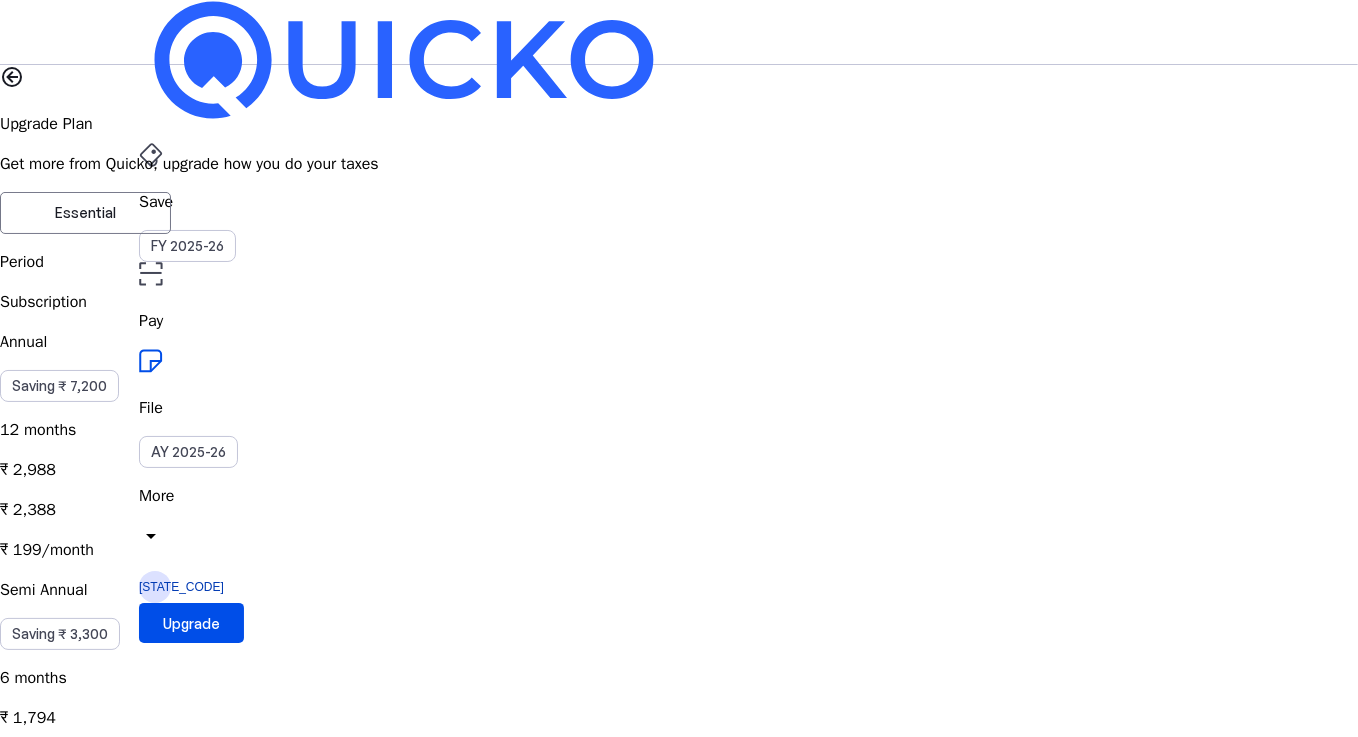 click on "Essential" at bounding box center [85, 213] 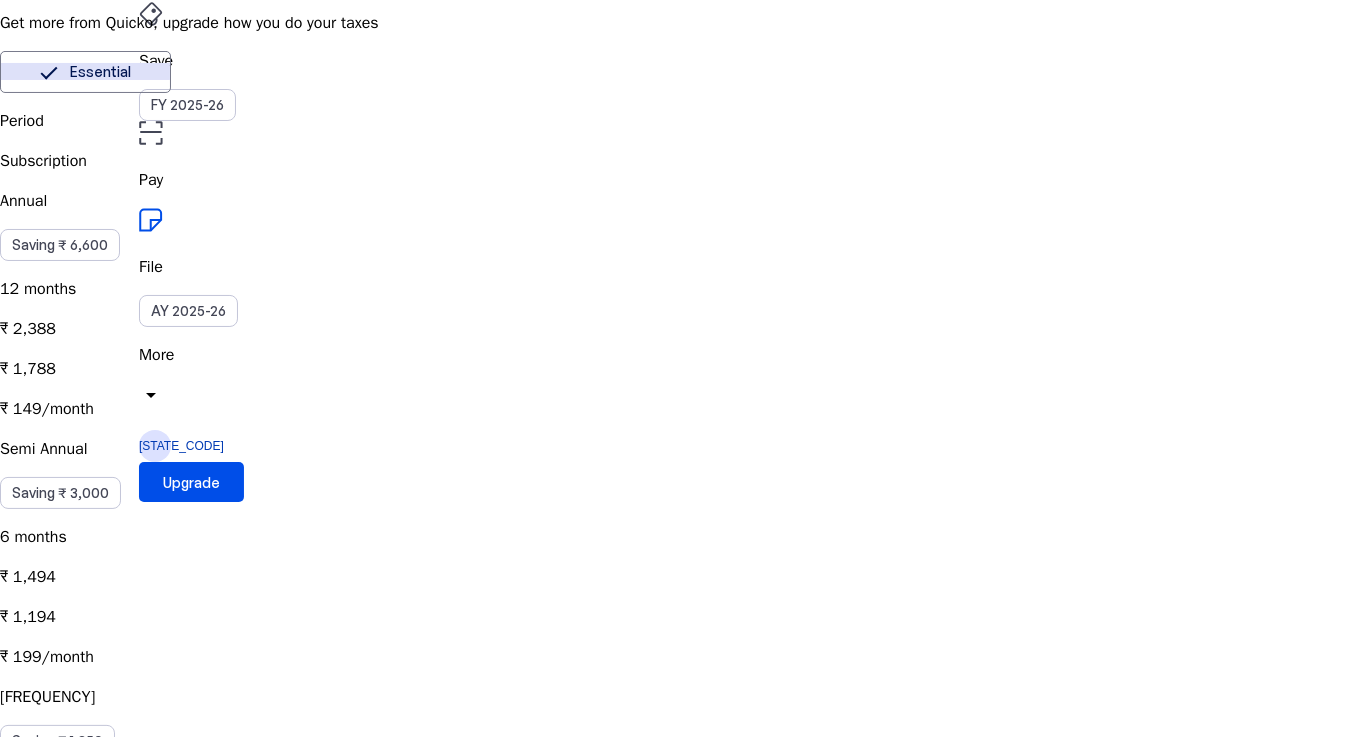 scroll, scrollTop: 131, scrollLeft: 0, axis: vertical 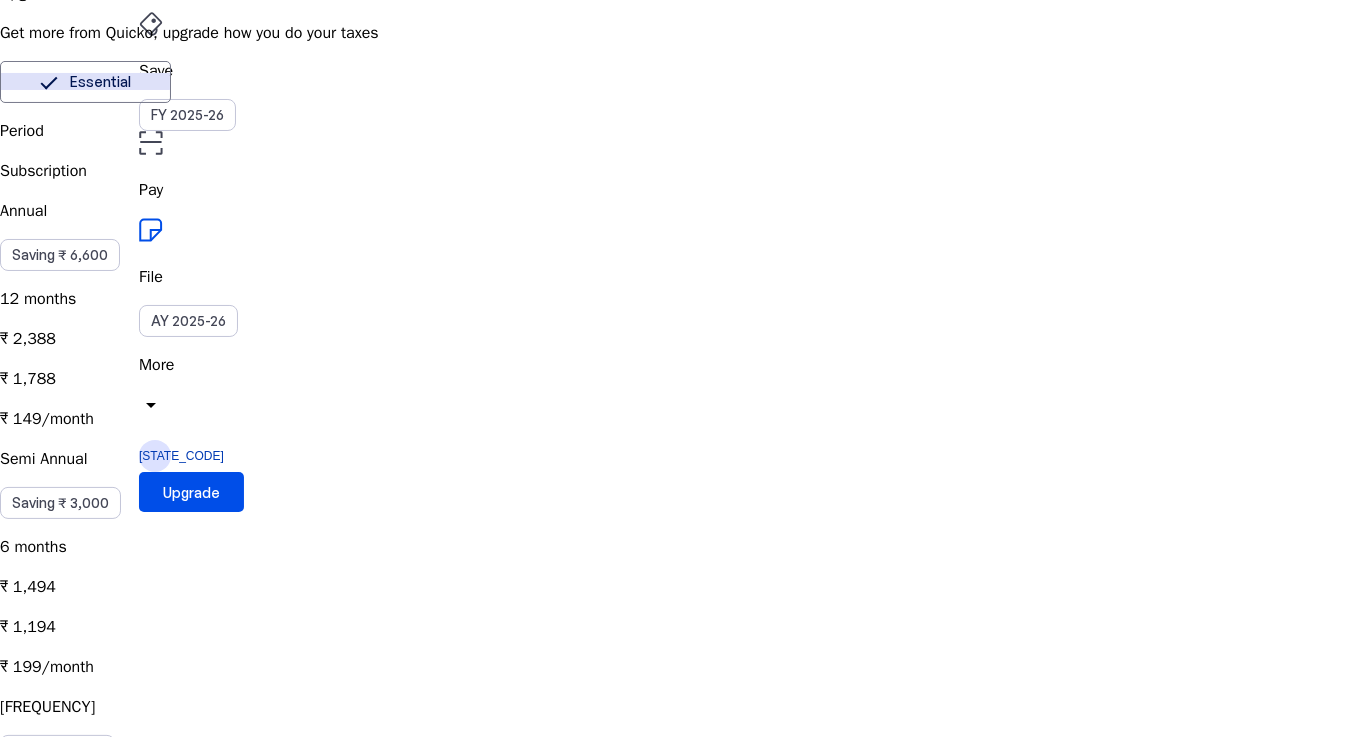 click on "Annual  Saving ₹ 6,600  12 months   ₹ 2,388   ₹ 1,788  ₹ 149/month" at bounding box center (679, 315) 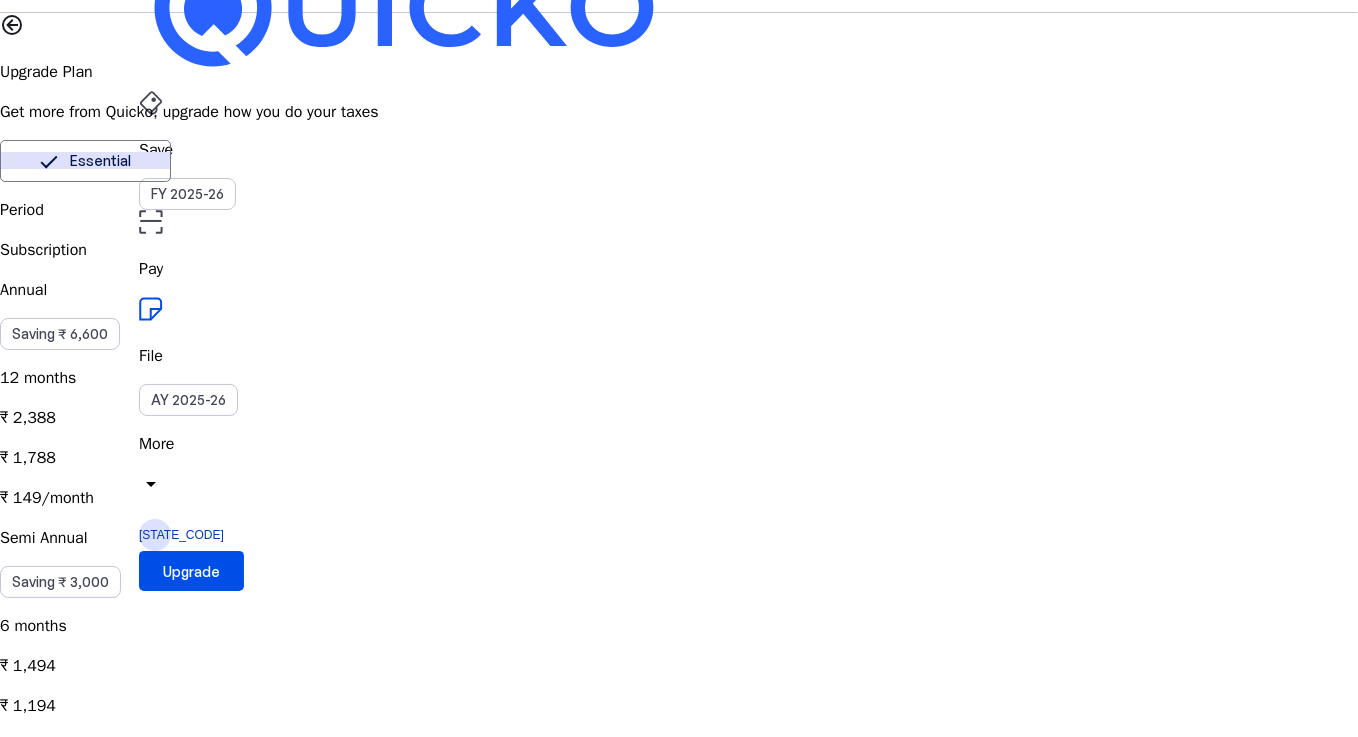 scroll, scrollTop: 0, scrollLeft: 0, axis: both 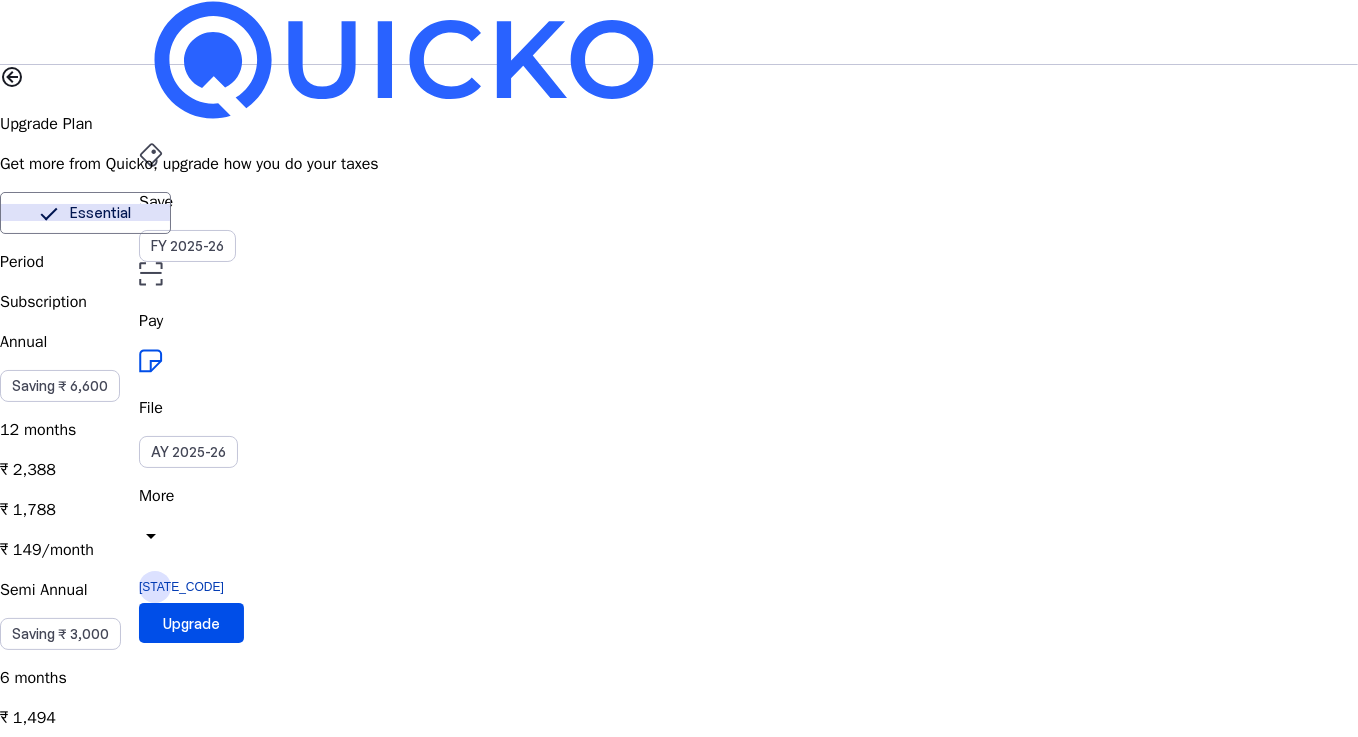 click on "Save" at bounding box center [679, 202] 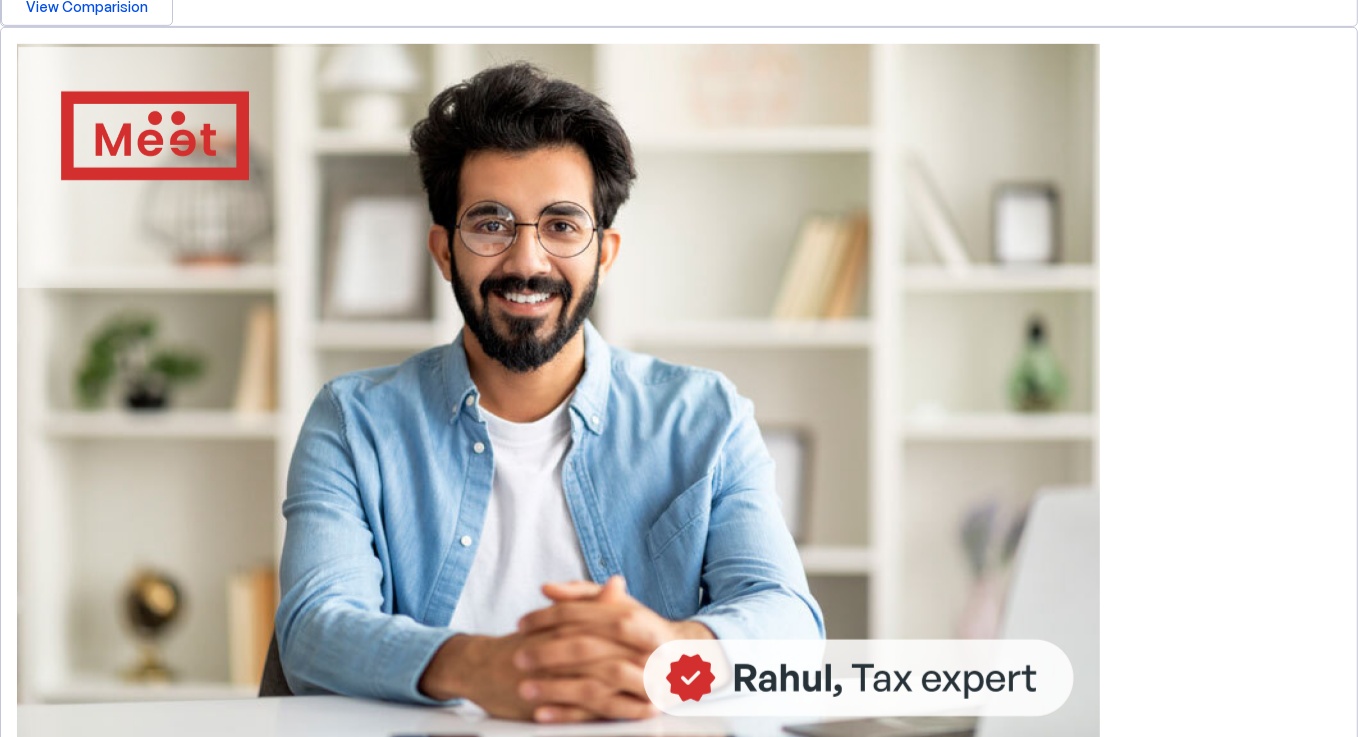 scroll, scrollTop: 872, scrollLeft: 0, axis: vertical 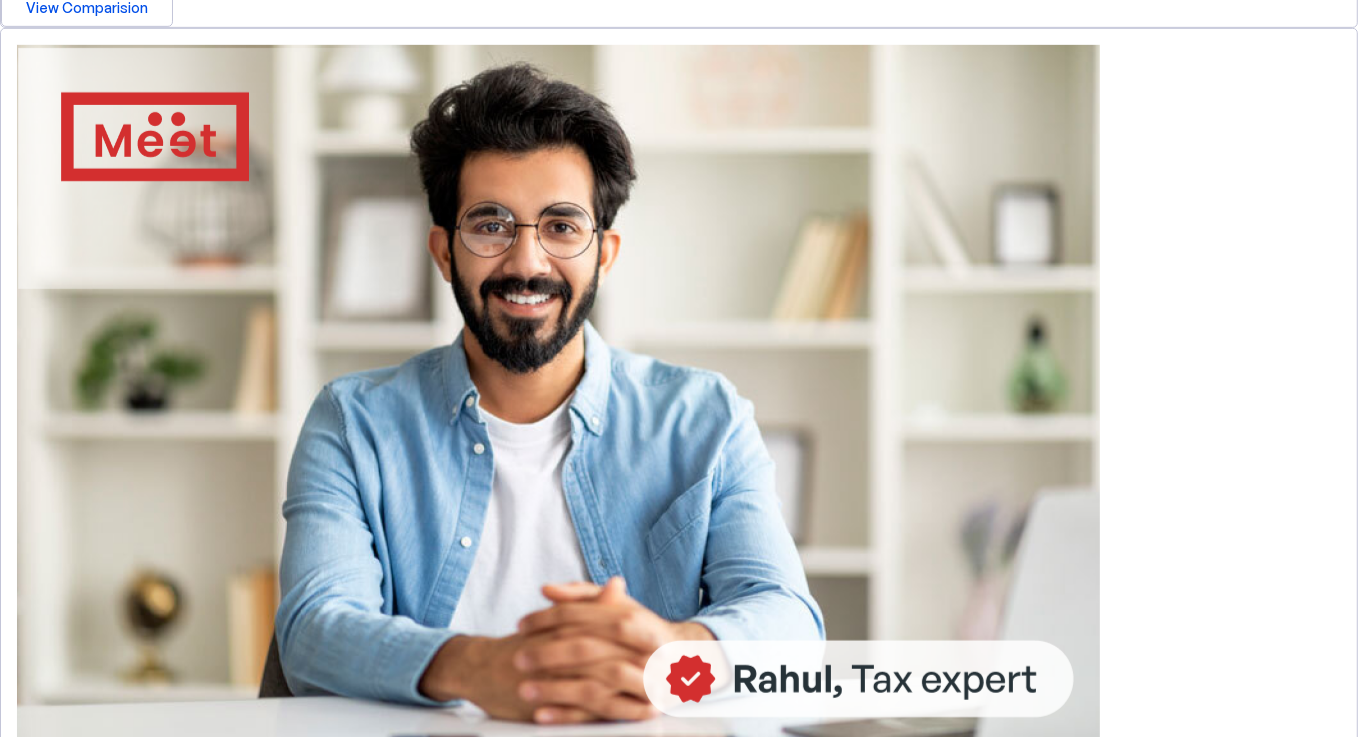 click on "Invest now" at bounding box center (80, 2565) 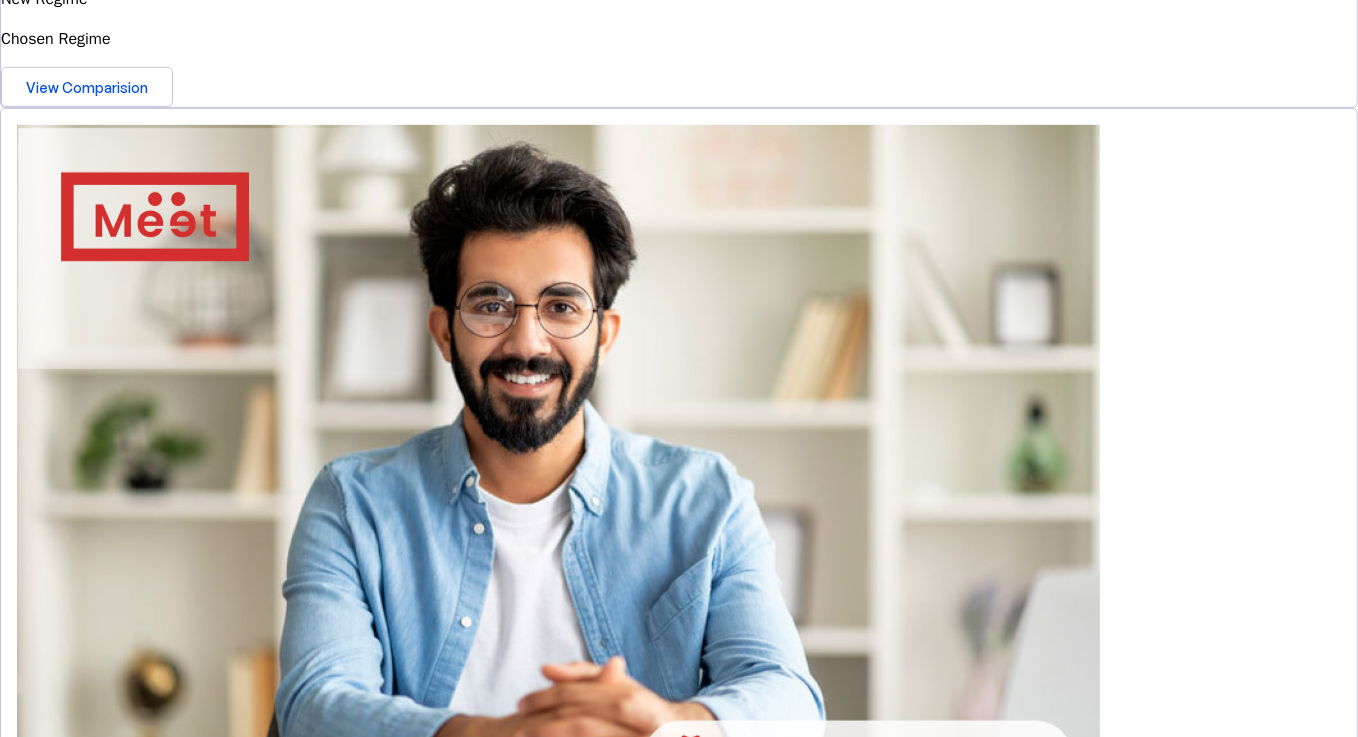 scroll, scrollTop: 791, scrollLeft: 0, axis: vertical 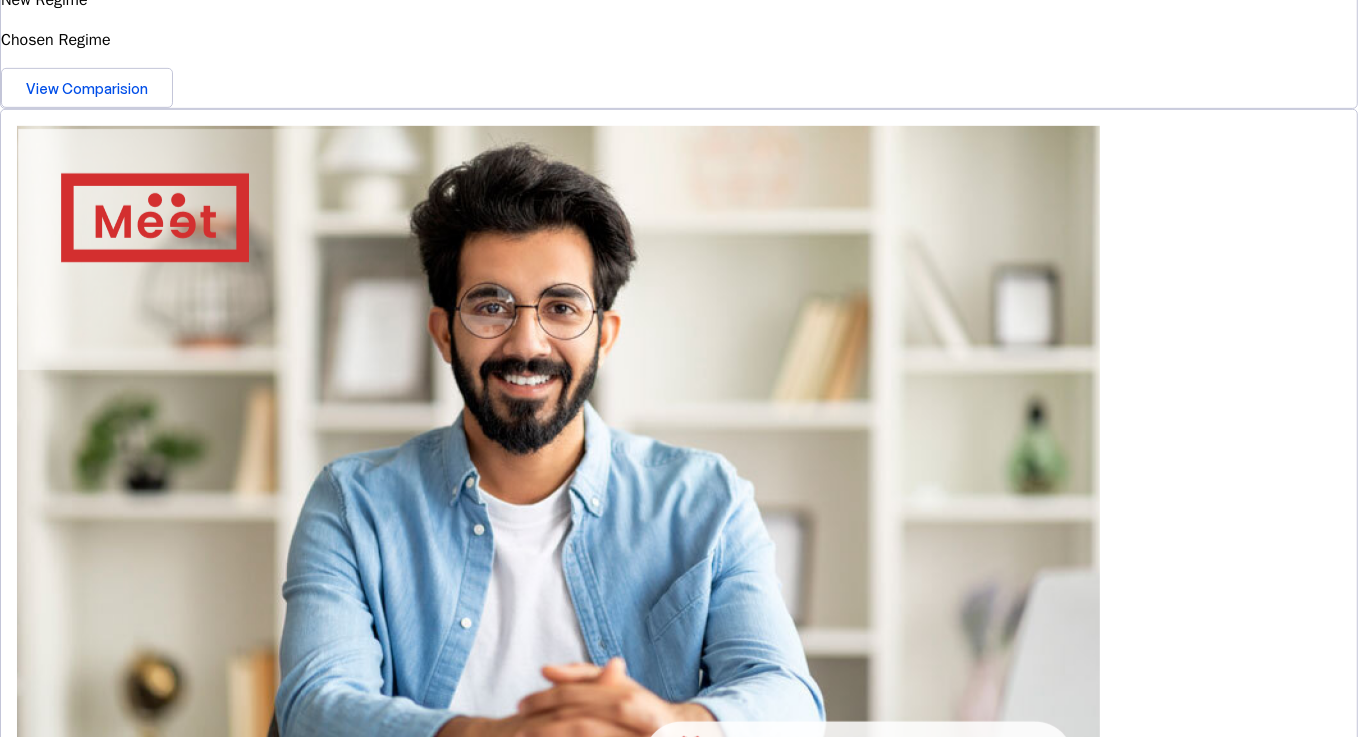 click on "Get in touch" at bounding box center [679, 1009] 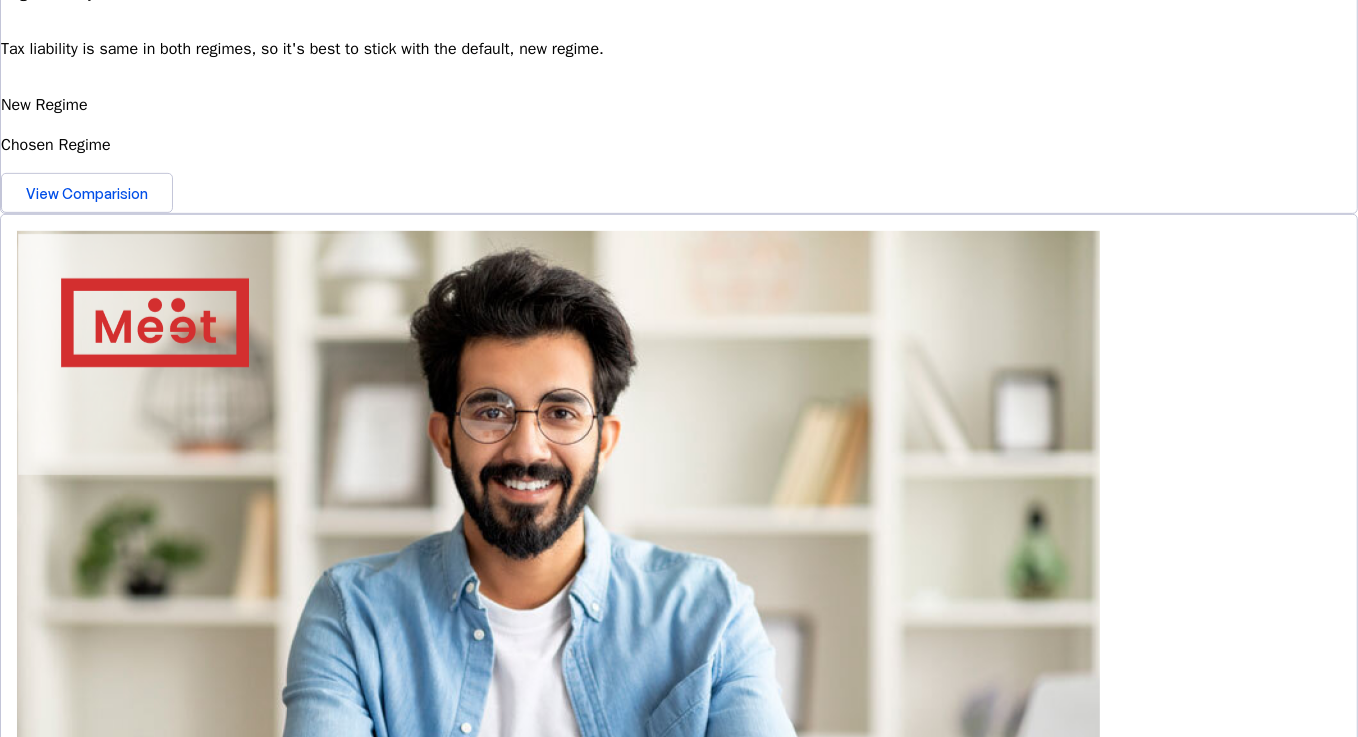 scroll, scrollTop: 679, scrollLeft: 0, axis: vertical 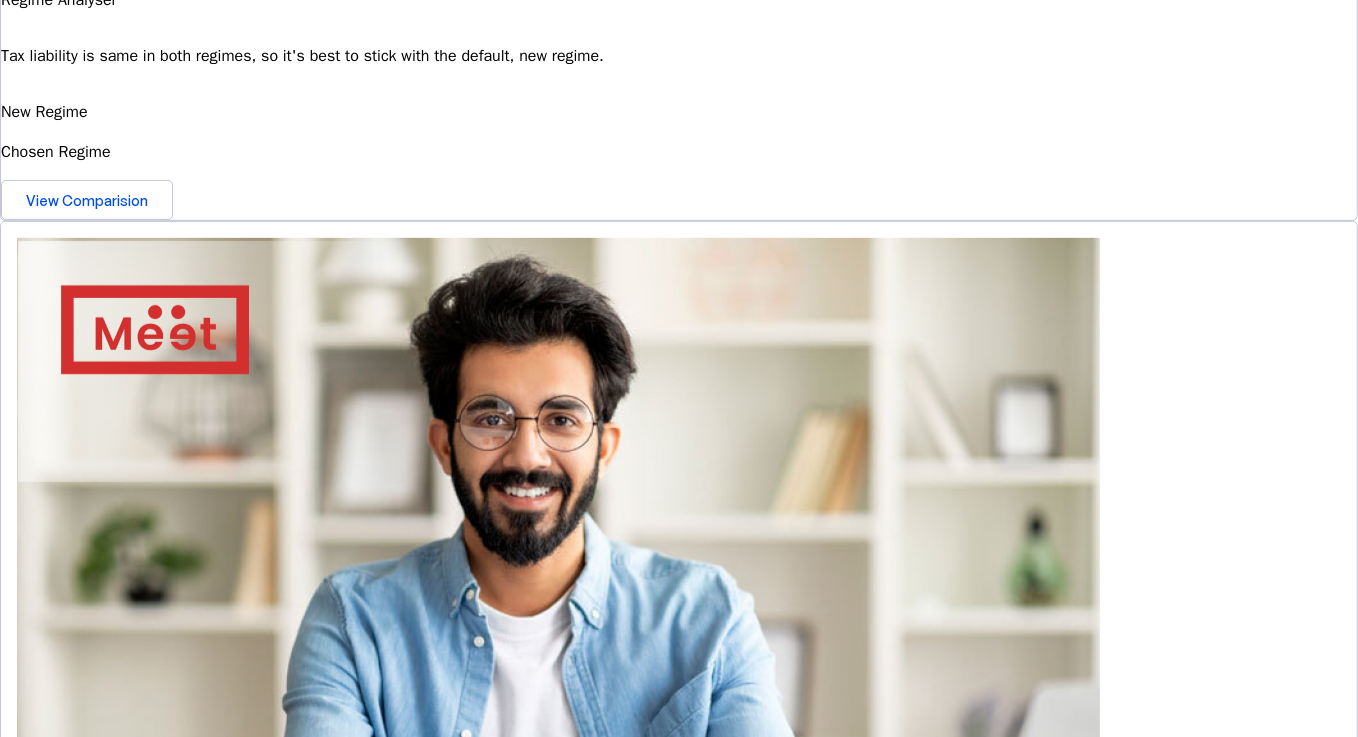 click at bounding box center (558, 590) 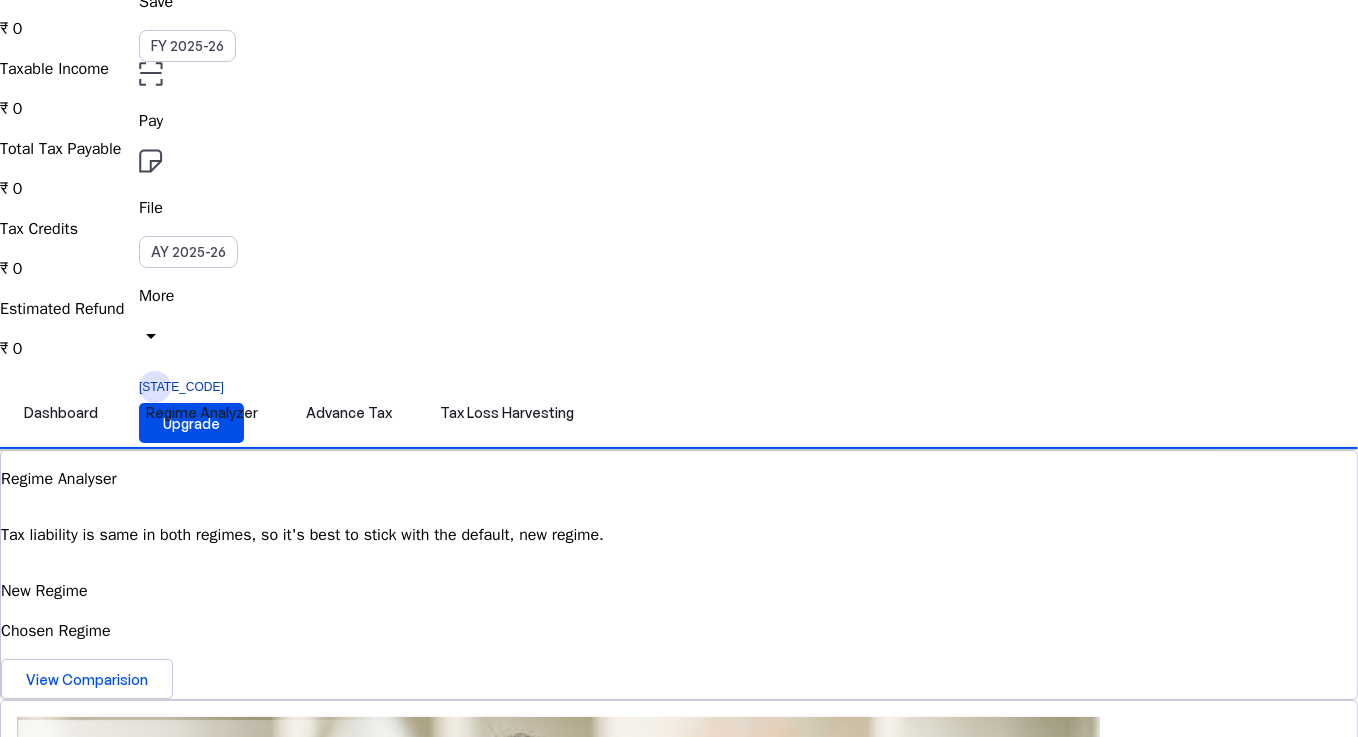 scroll, scrollTop: 0, scrollLeft: 0, axis: both 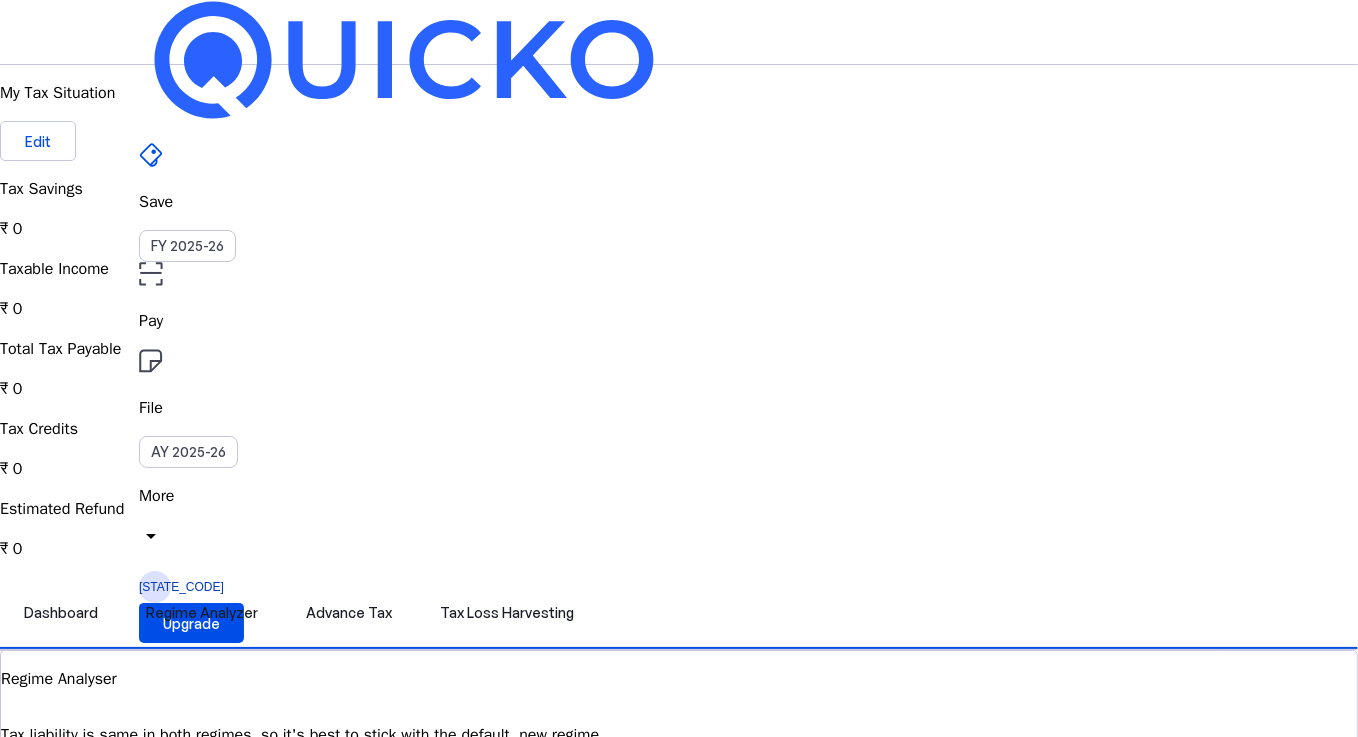 click at bounding box center (404, 60) 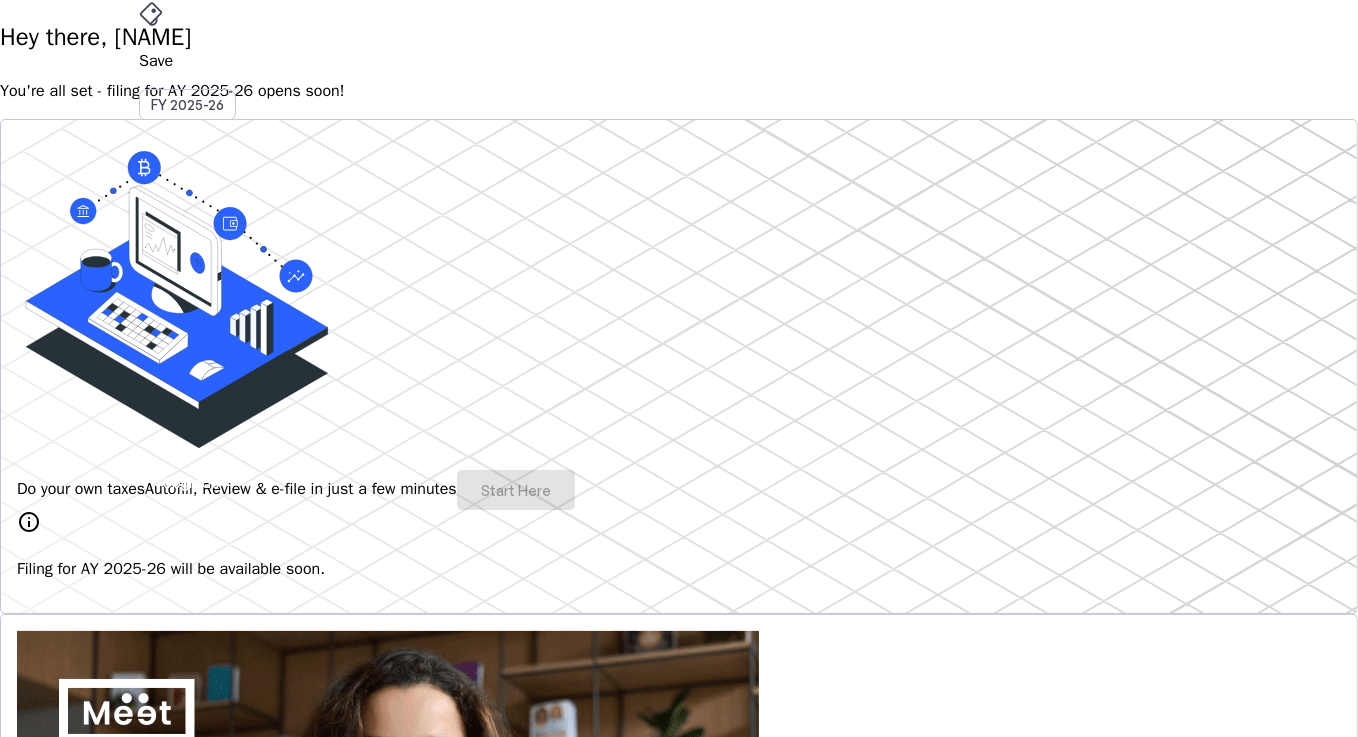 scroll, scrollTop: 172, scrollLeft: 0, axis: vertical 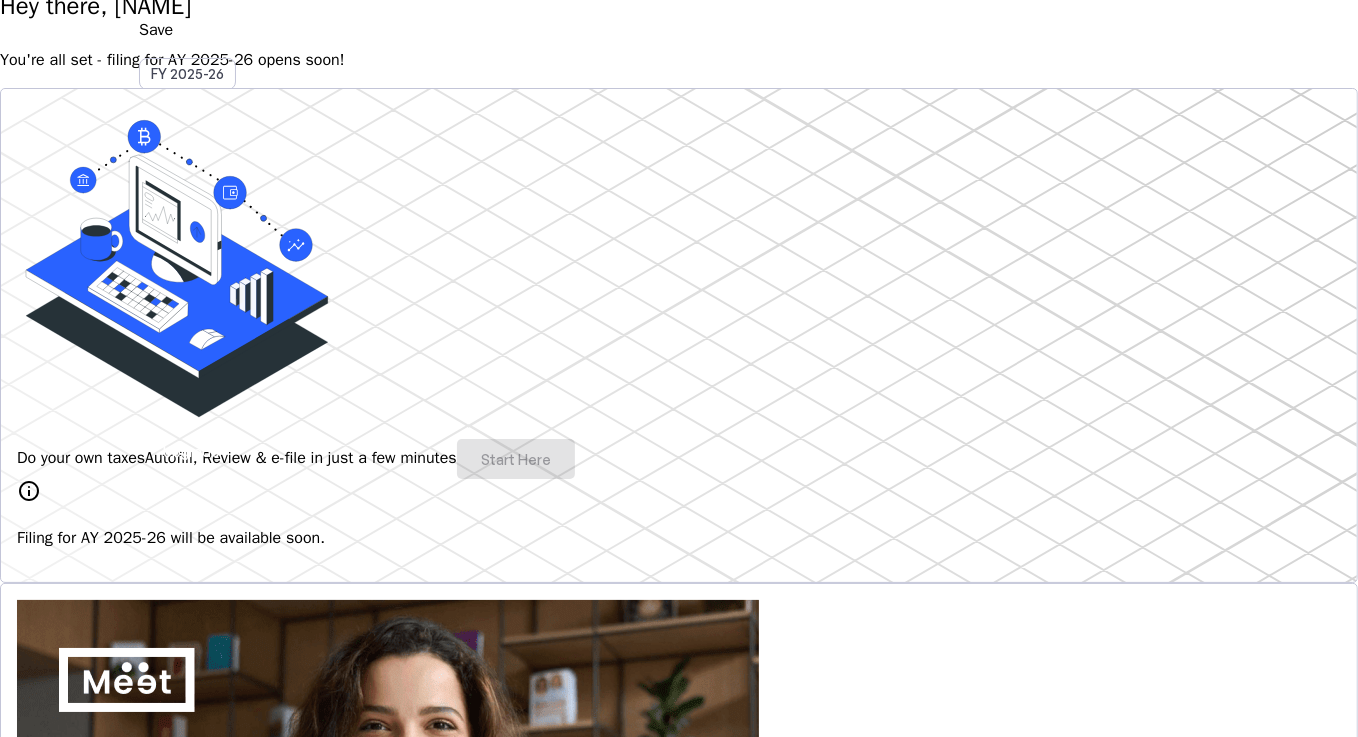 click on "Explore" at bounding box center (67, 1178) 